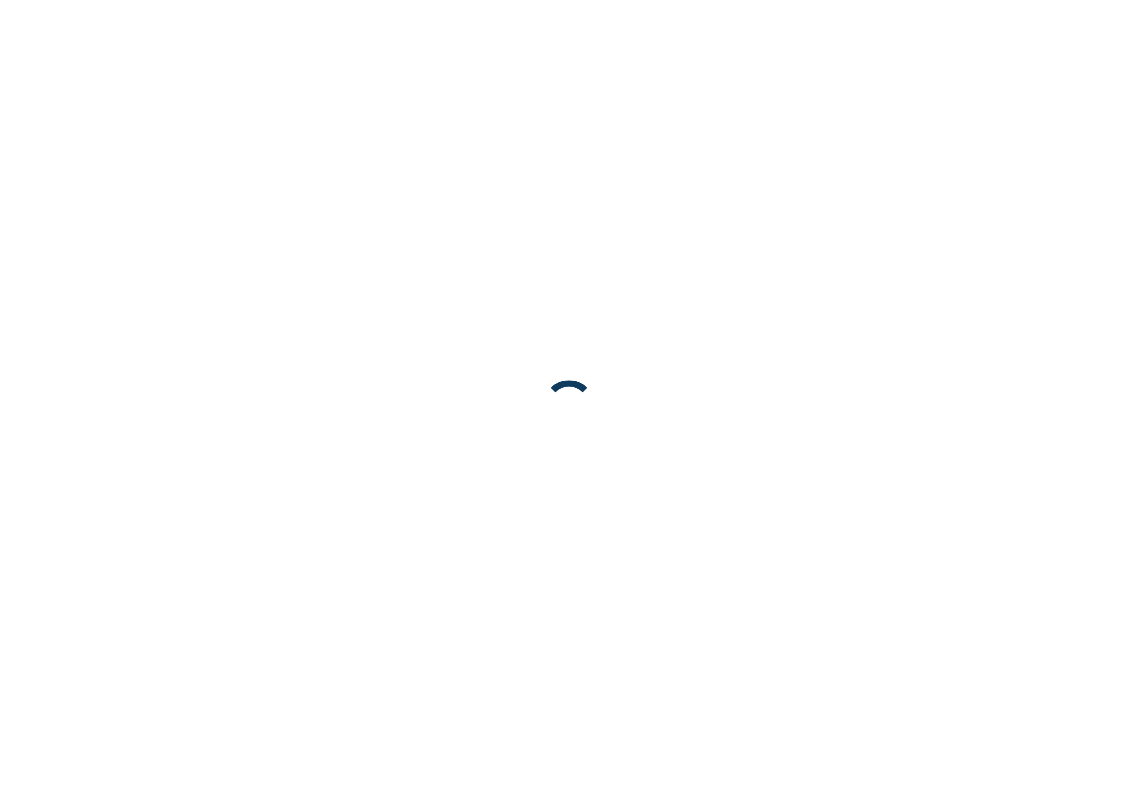 scroll, scrollTop: 0, scrollLeft: 0, axis: both 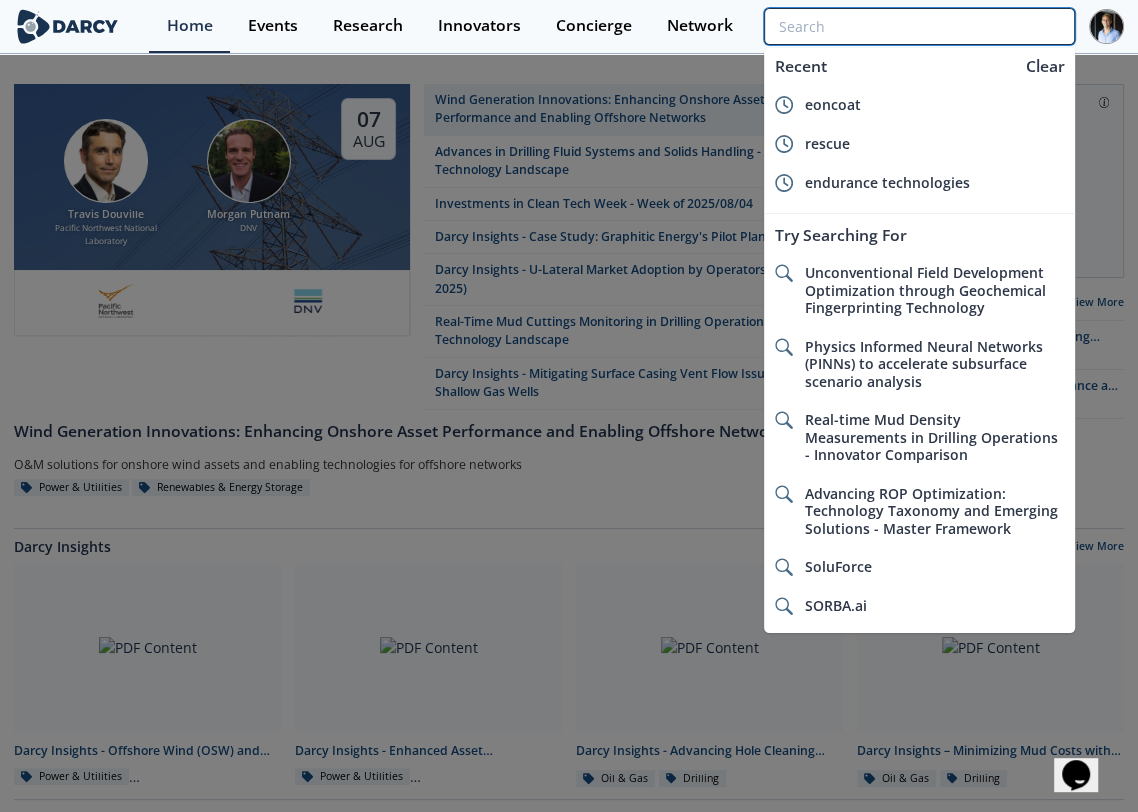 click at bounding box center [919, 26] 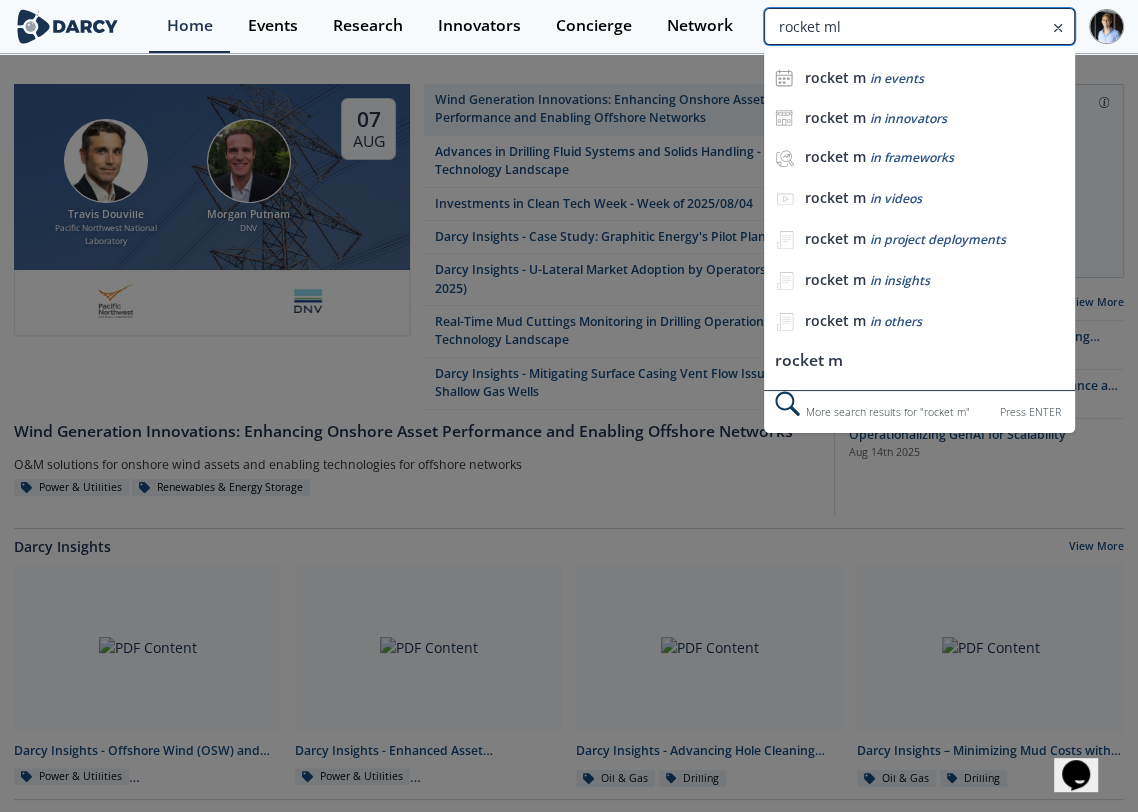 type on "rocket ml" 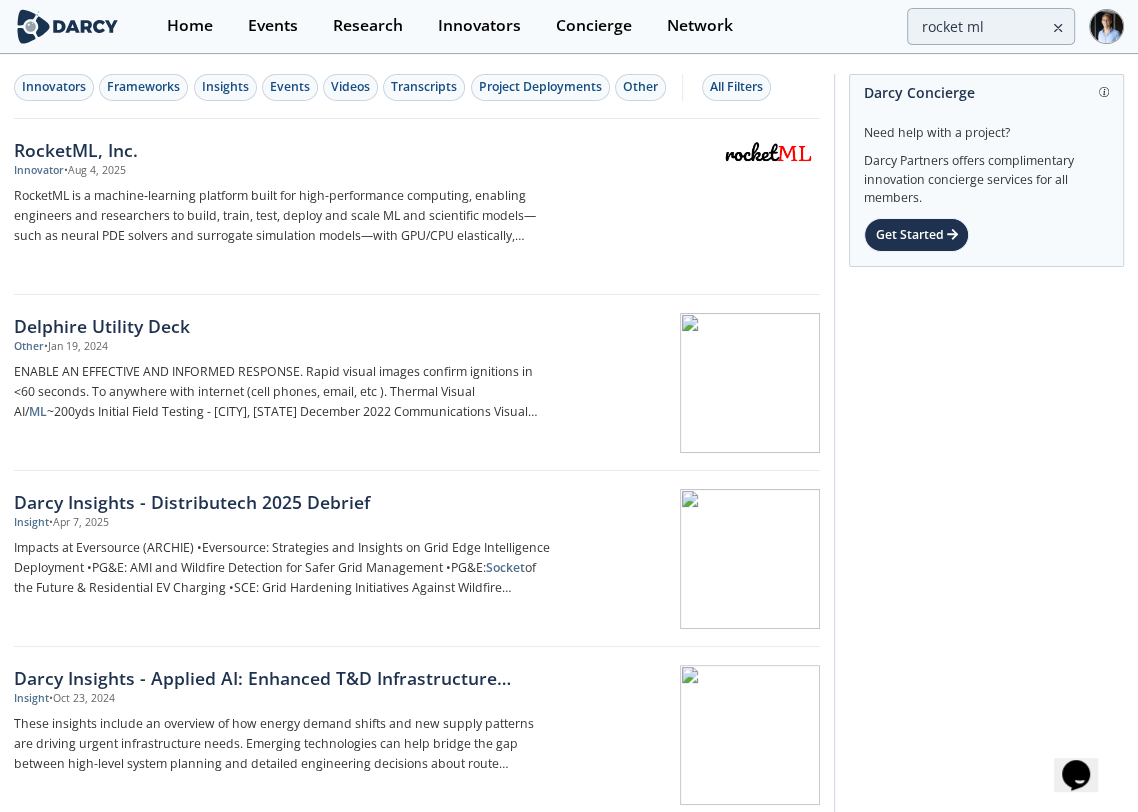 click on "Darcy Concierge
Need help with a project?
Darcy Partners offers complimentary innovation concierge services for all members.
Get Started" at bounding box center (979, 1152) 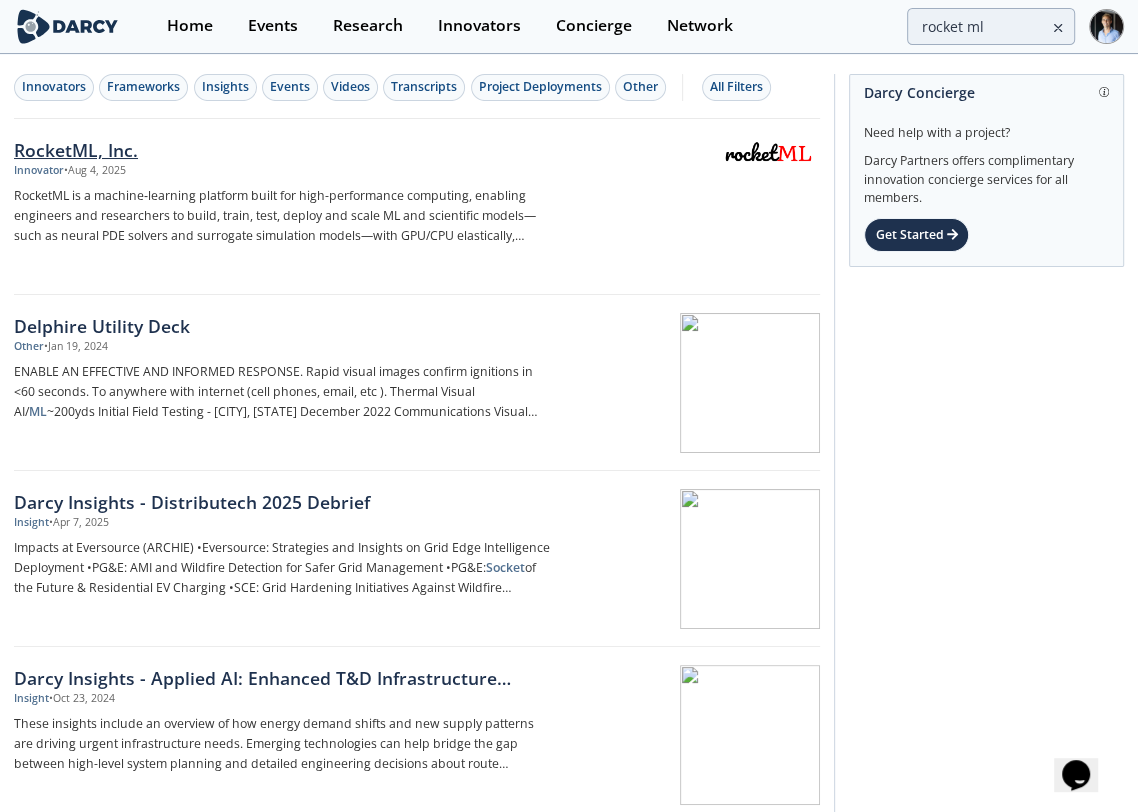 drag, startPoint x: 824, startPoint y: 135, endPoint x: 700, endPoint y: 137, distance: 124.01613 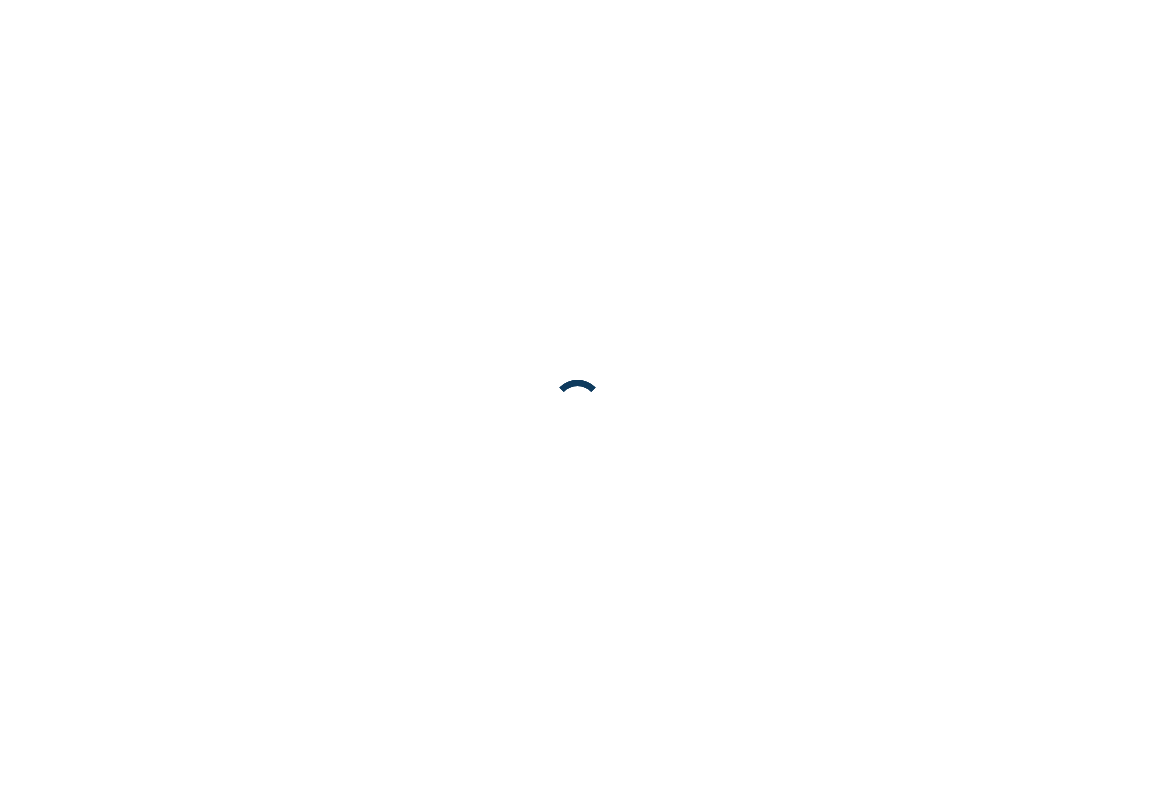 scroll, scrollTop: 0, scrollLeft: 0, axis: both 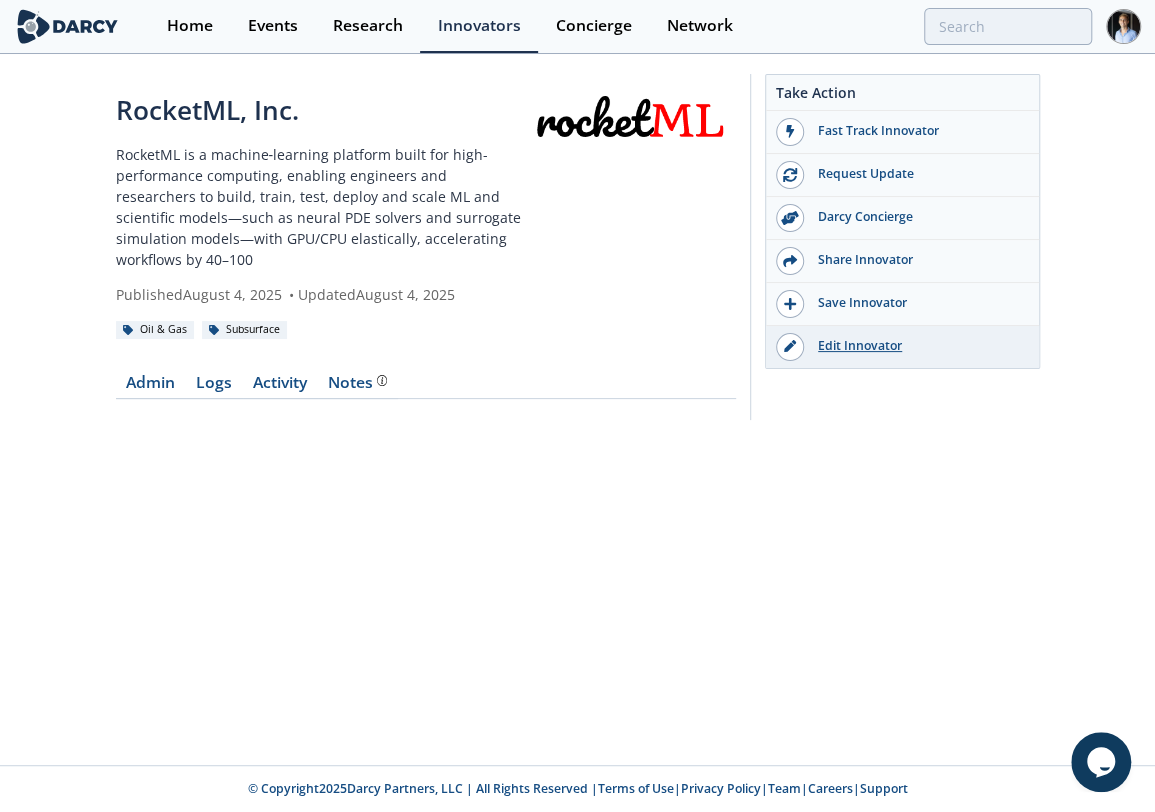 click on "Edit Innovator" at bounding box center (916, 346) 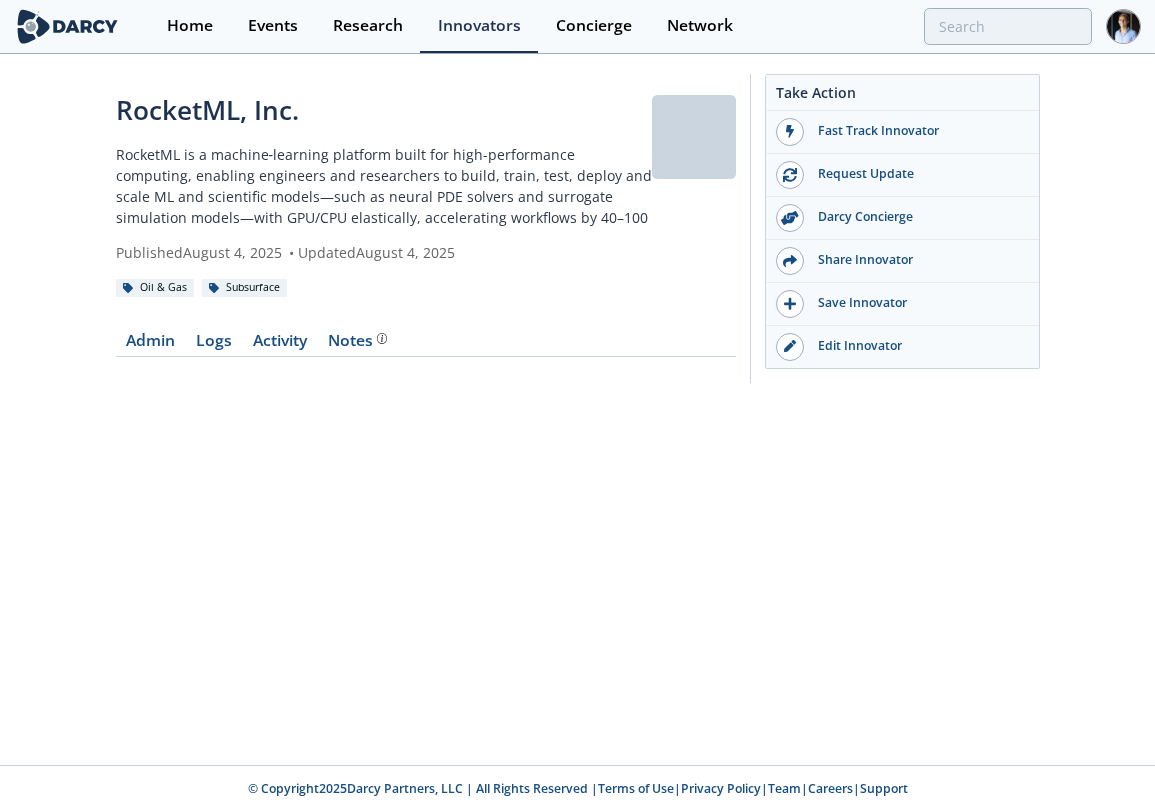 scroll, scrollTop: 0, scrollLeft: 0, axis: both 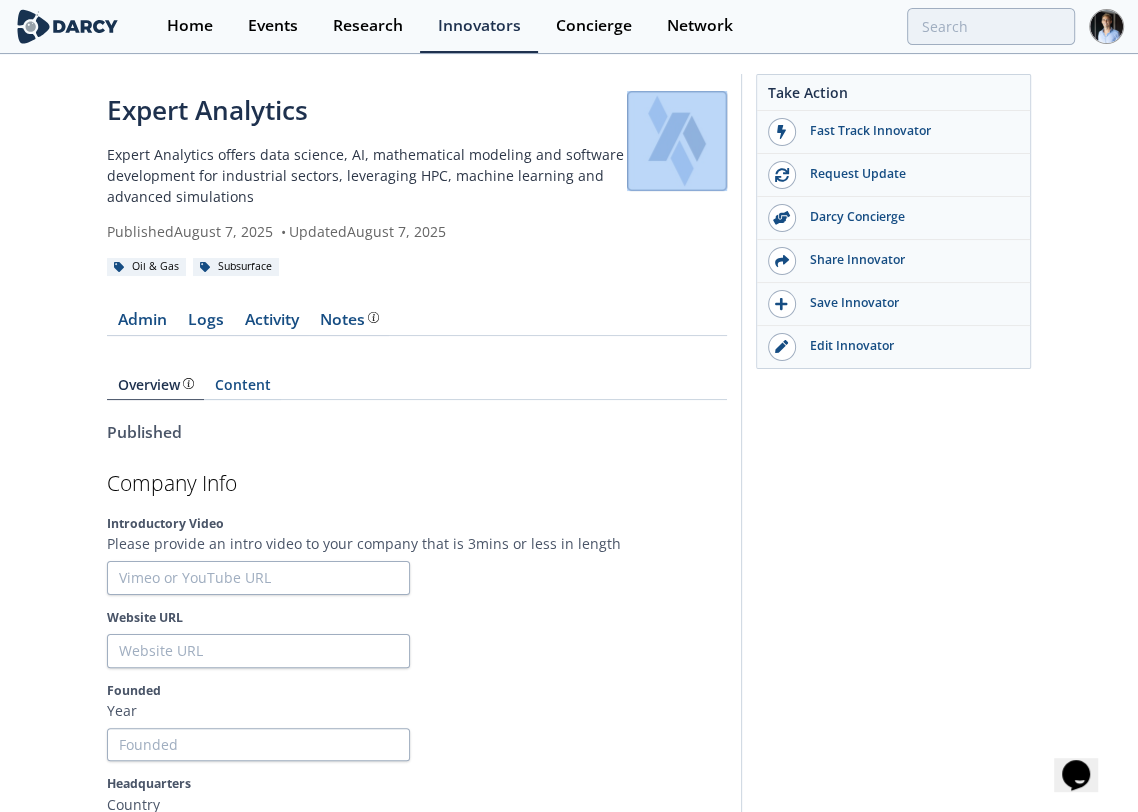 drag, startPoint x: 729, startPoint y: 138, endPoint x: 640, endPoint y: 125, distance: 89.94443 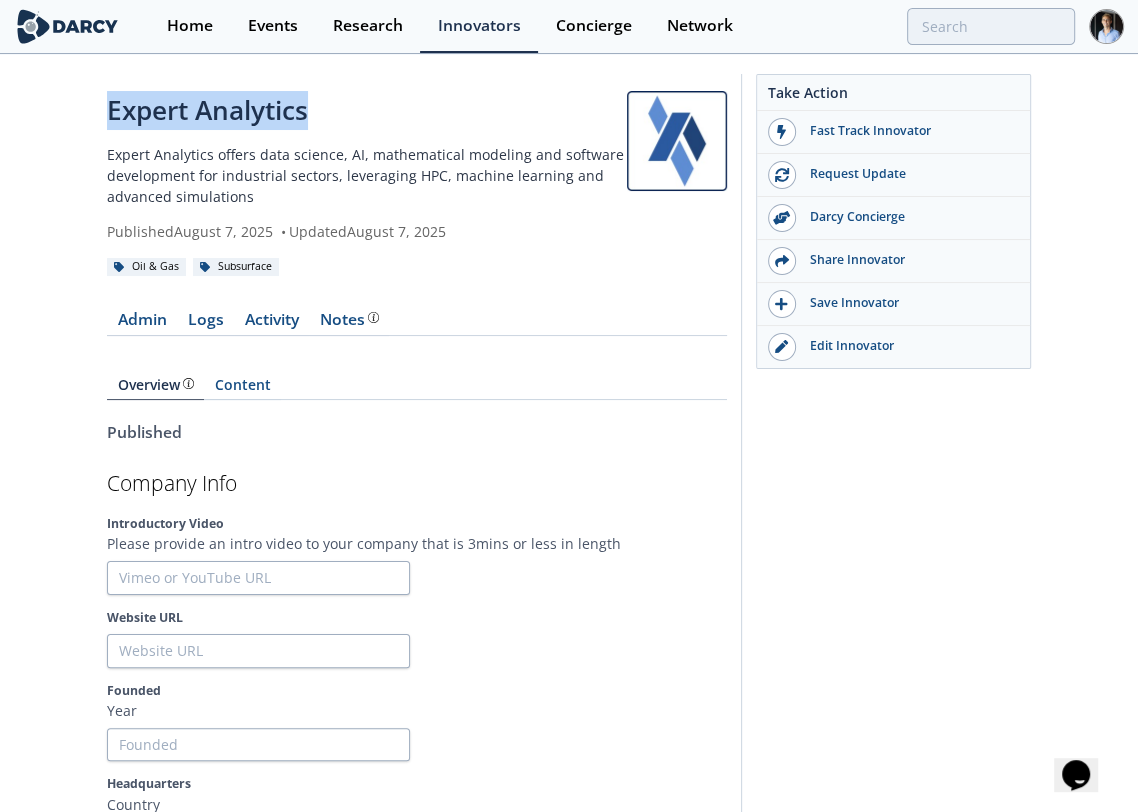 drag, startPoint x: 74, startPoint y: 90, endPoint x: -12, endPoint y: 84, distance: 86.209045 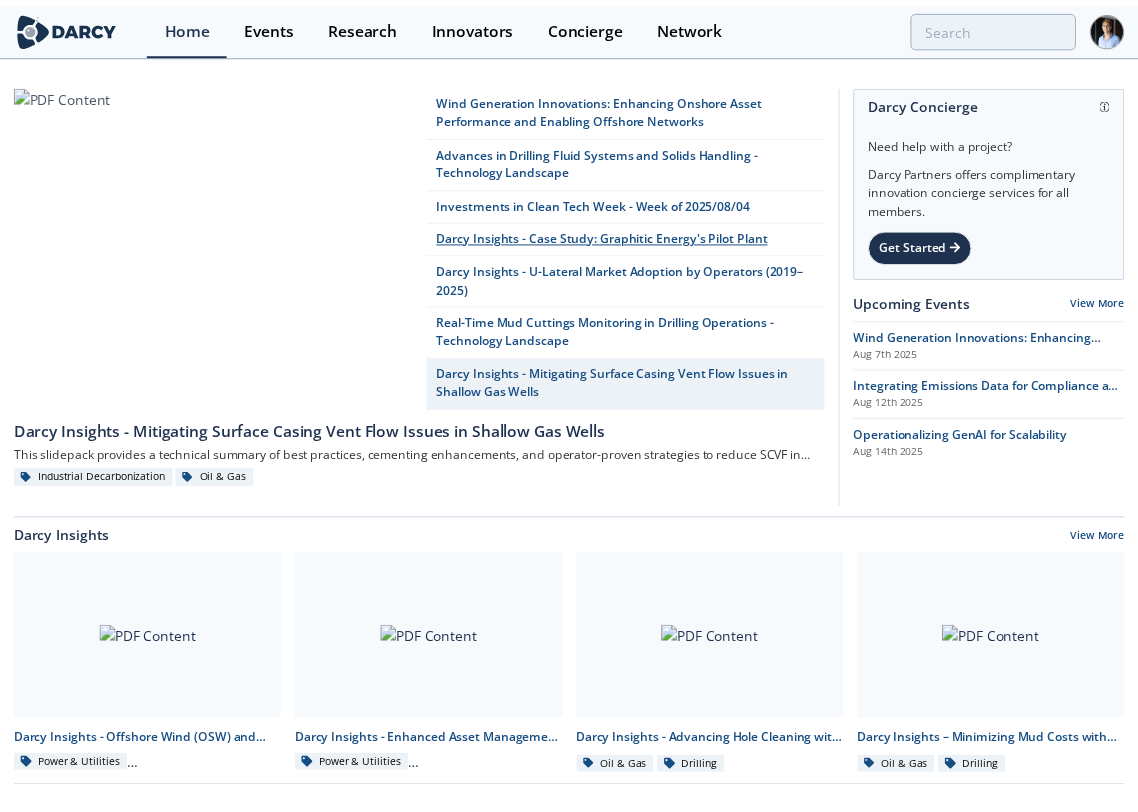 scroll, scrollTop: 0, scrollLeft: 0, axis: both 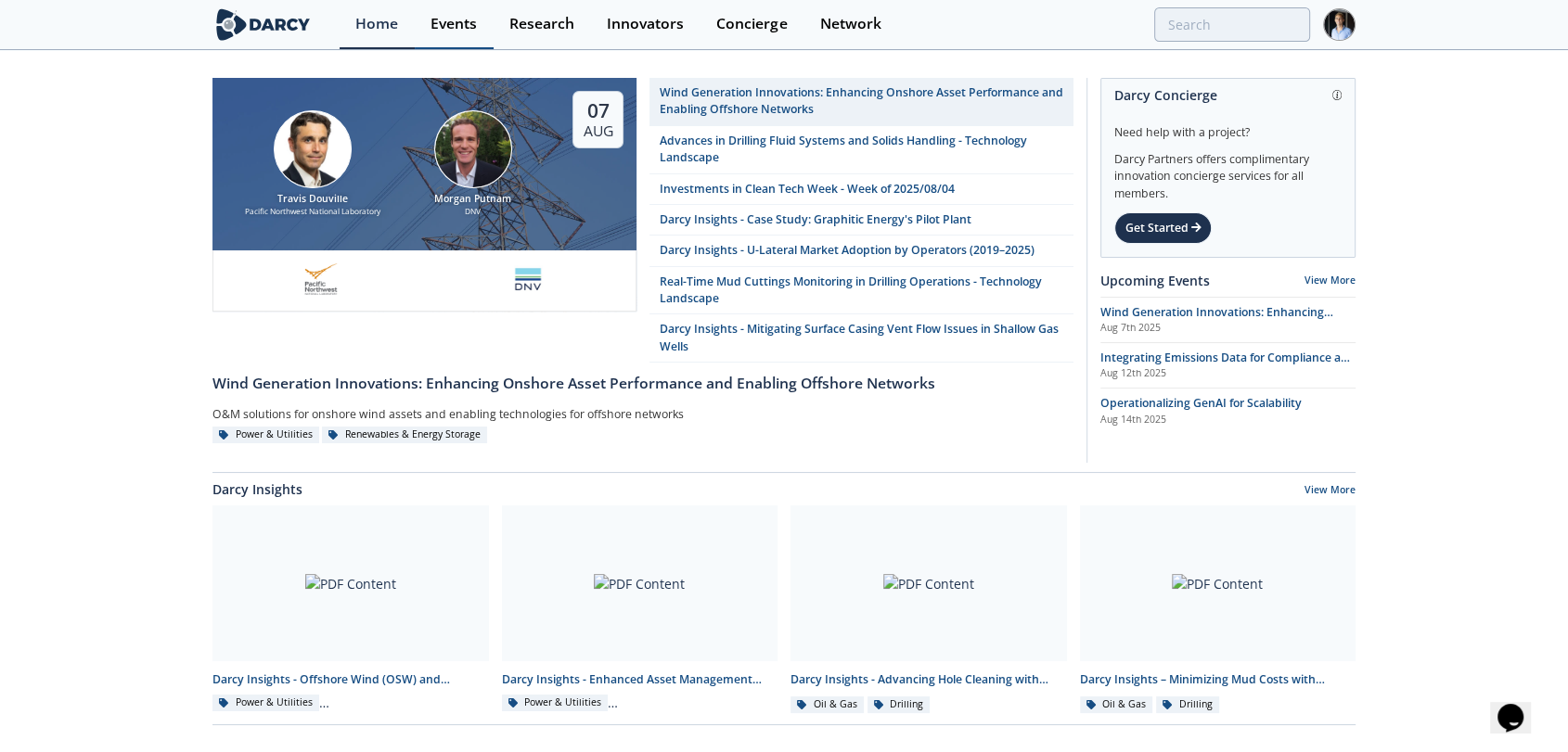 click on "Events" at bounding box center [454, 24] 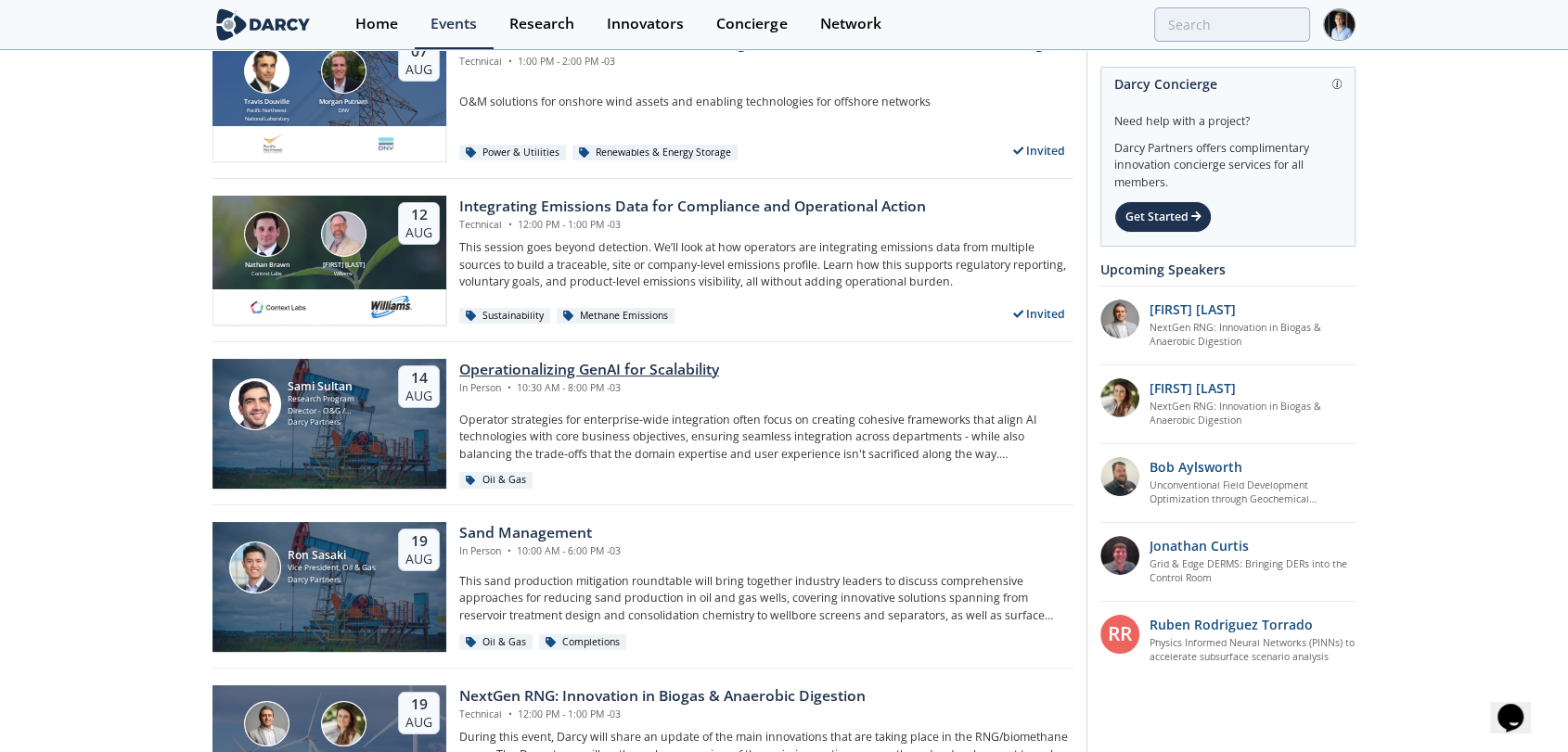scroll, scrollTop: 206, scrollLeft: 0, axis: vertical 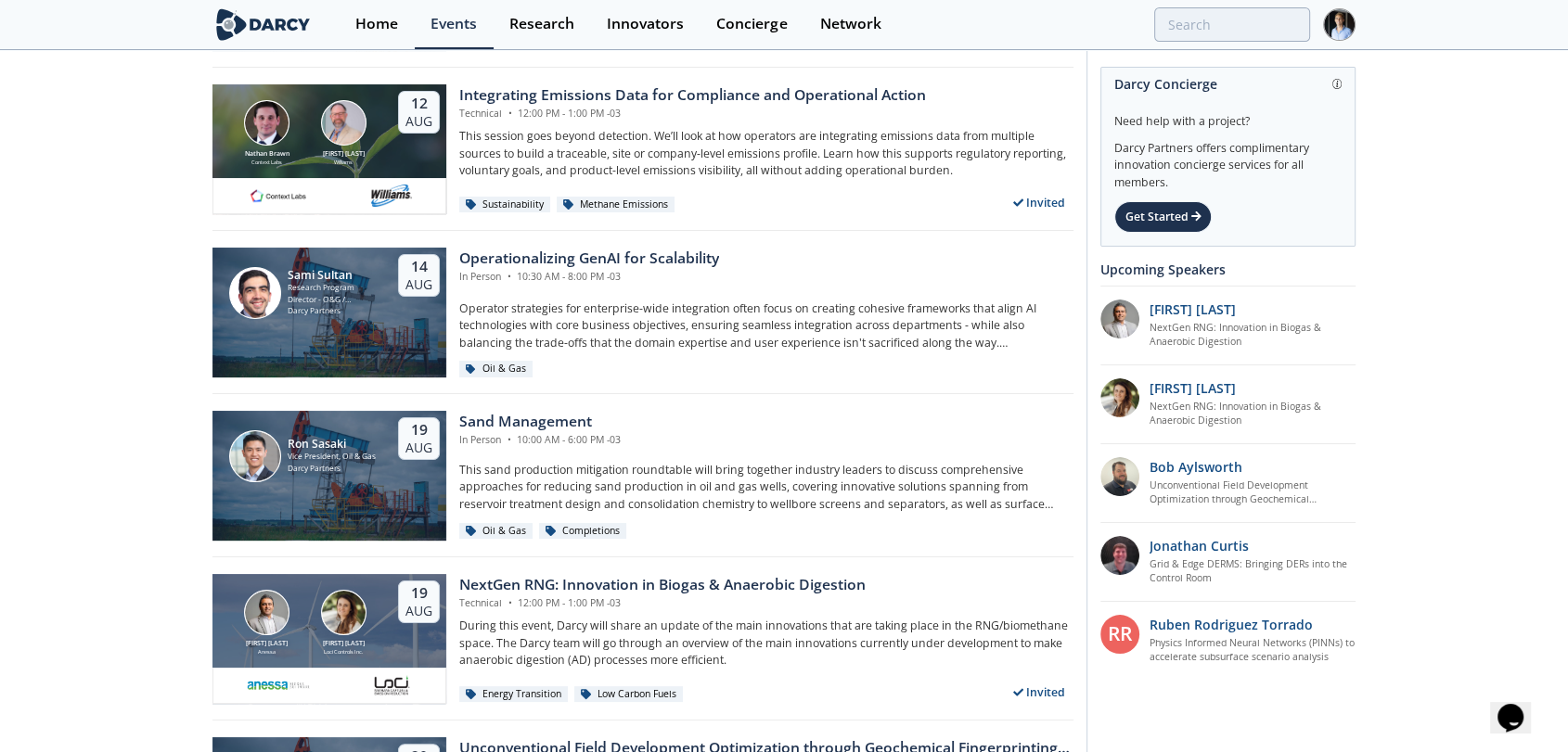 drag, startPoint x: 1106, startPoint y: 83, endPoint x: 1327, endPoint y: 176, distance: 239.771 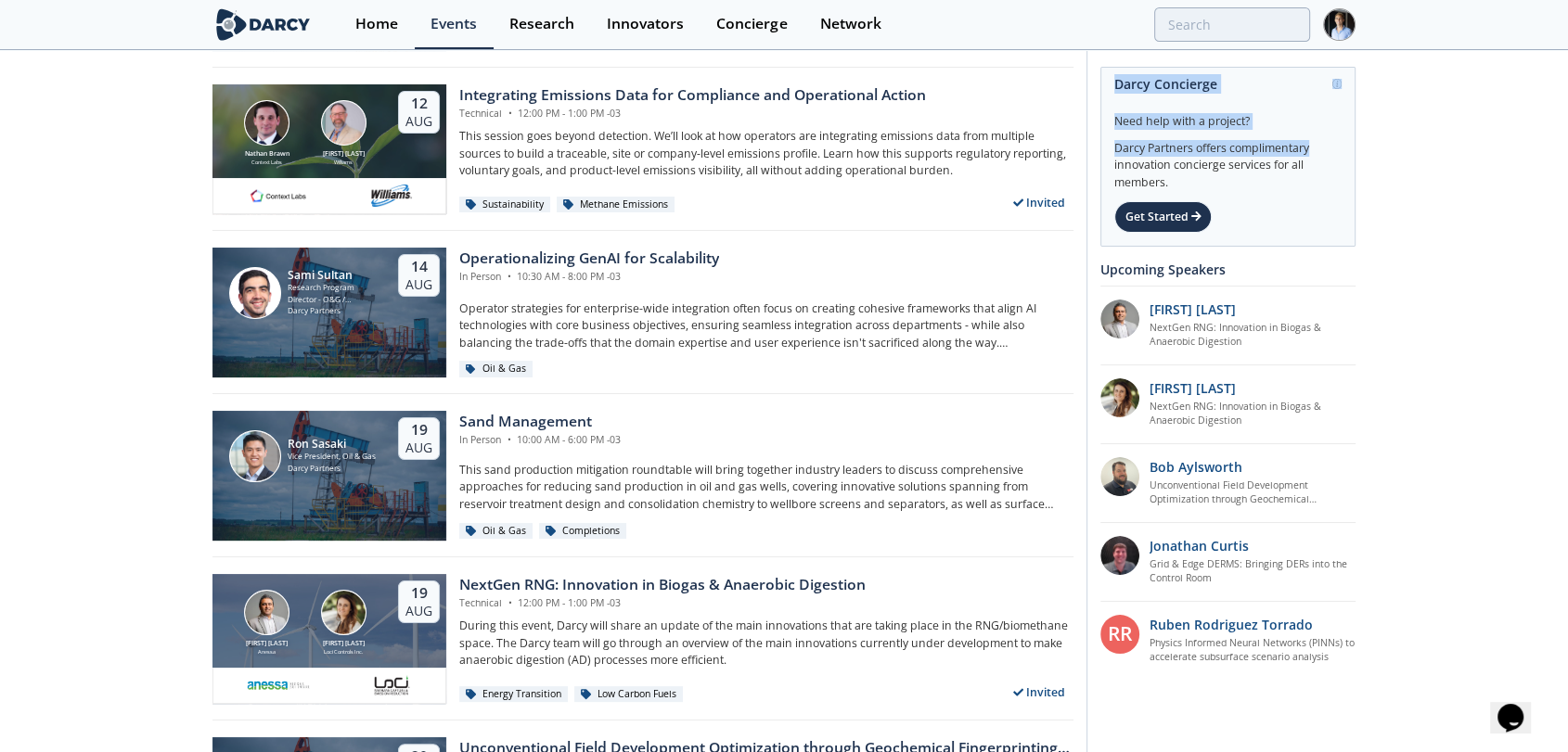 drag, startPoint x: 1113, startPoint y: 80, endPoint x: 1269, endPoint y: 139, distance: 166.78429 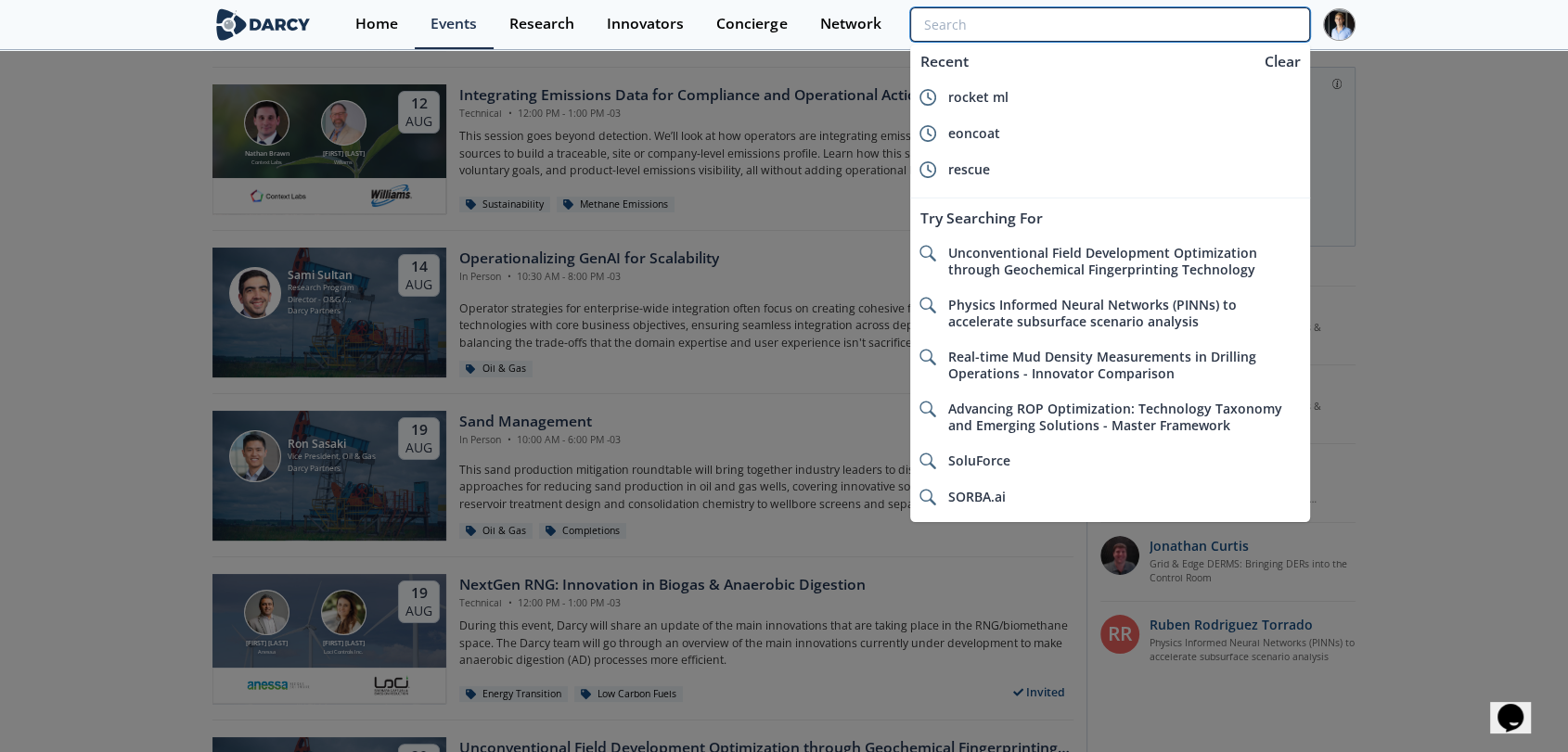 click at bounding box center [1110, 24] 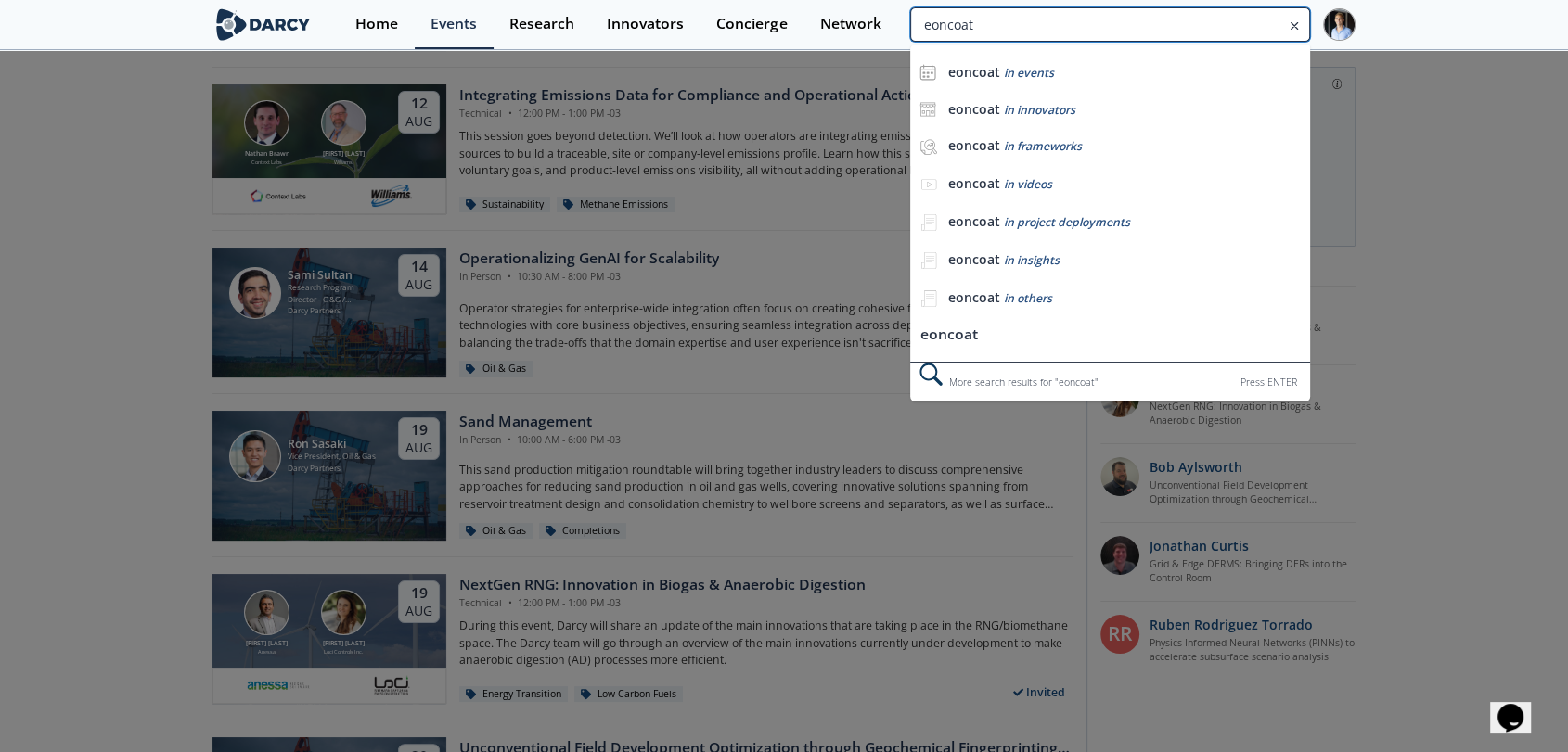 type on "eoncoat" 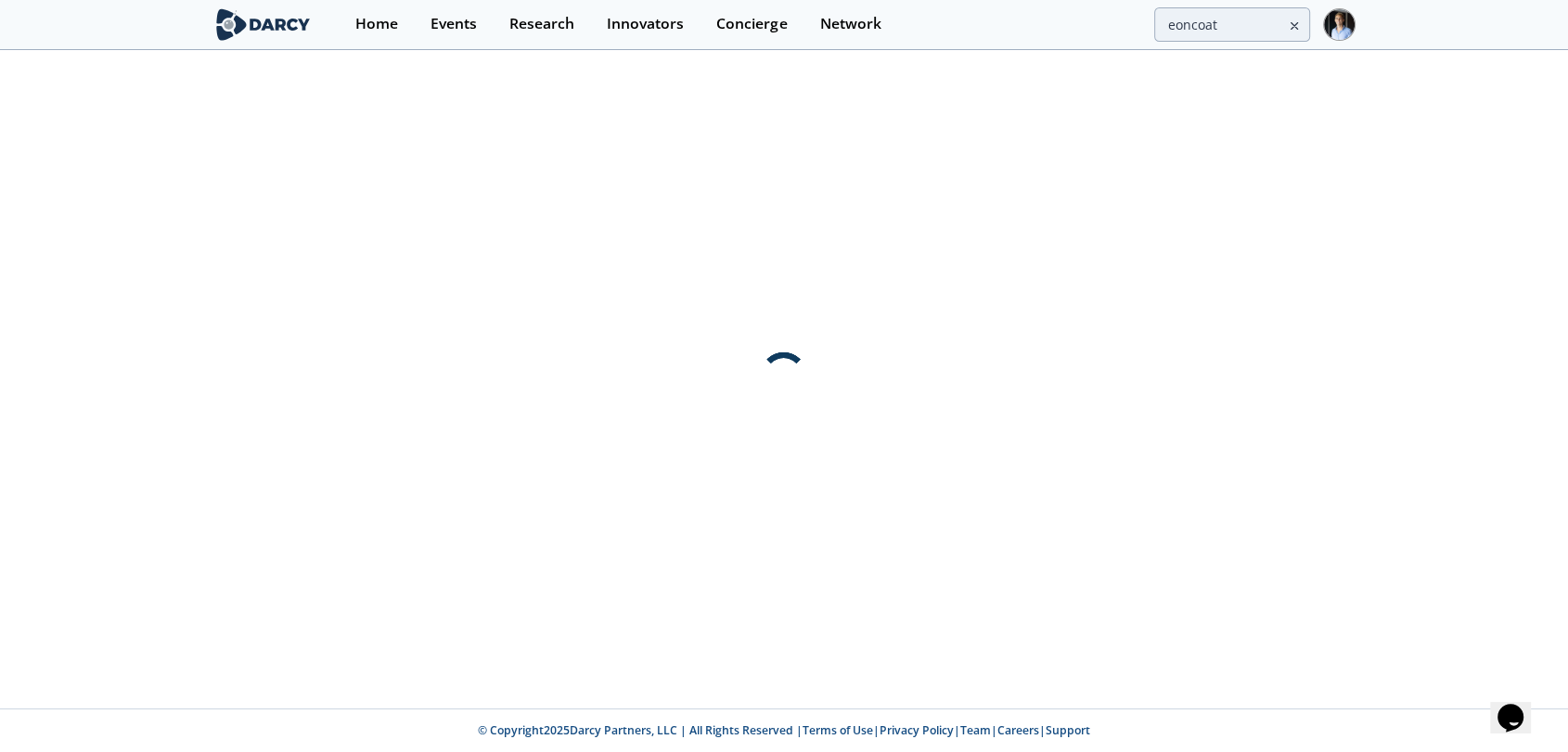scroll, scrollTop: 0, scrollLeft: 0, axis: both 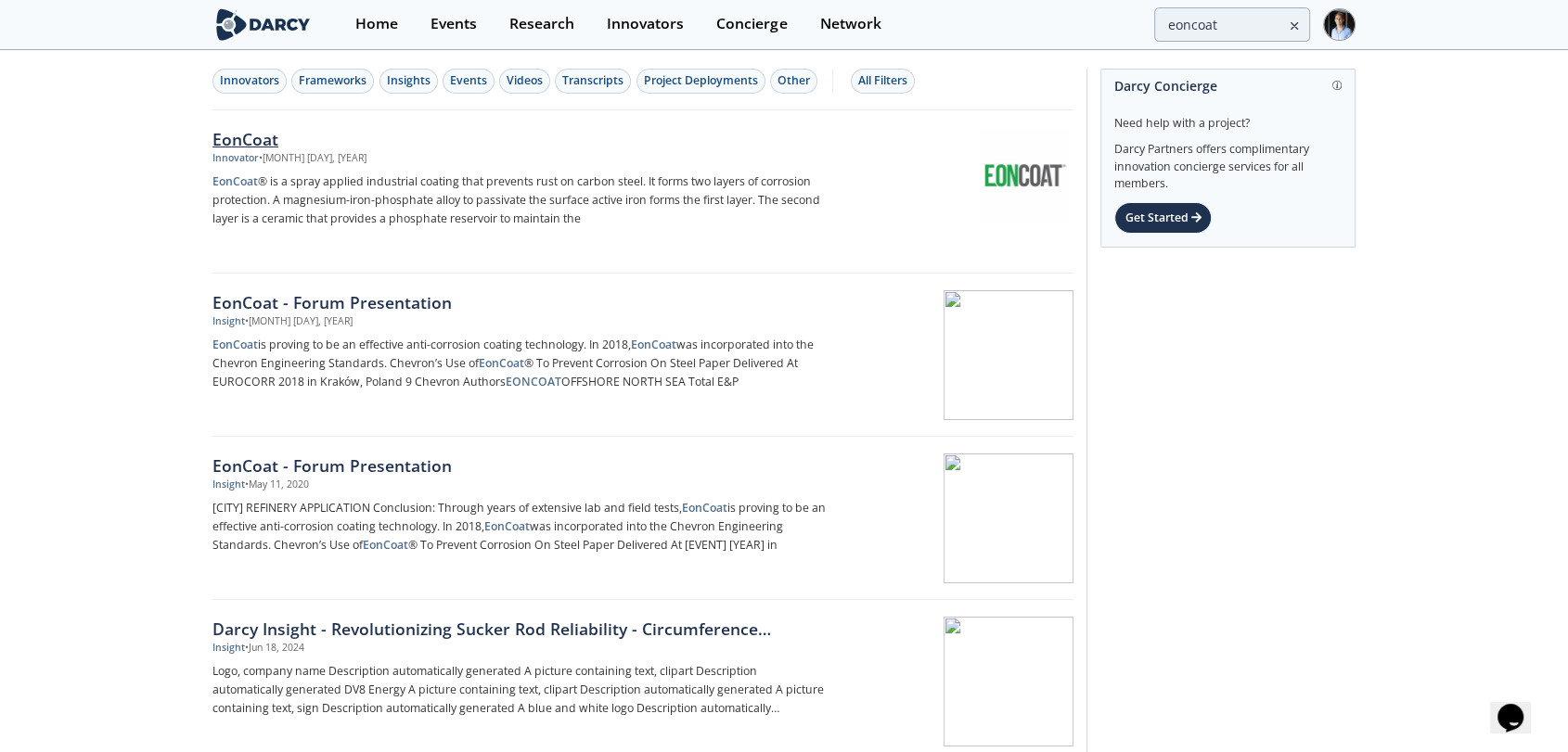 click at bounding box center [957, 175] 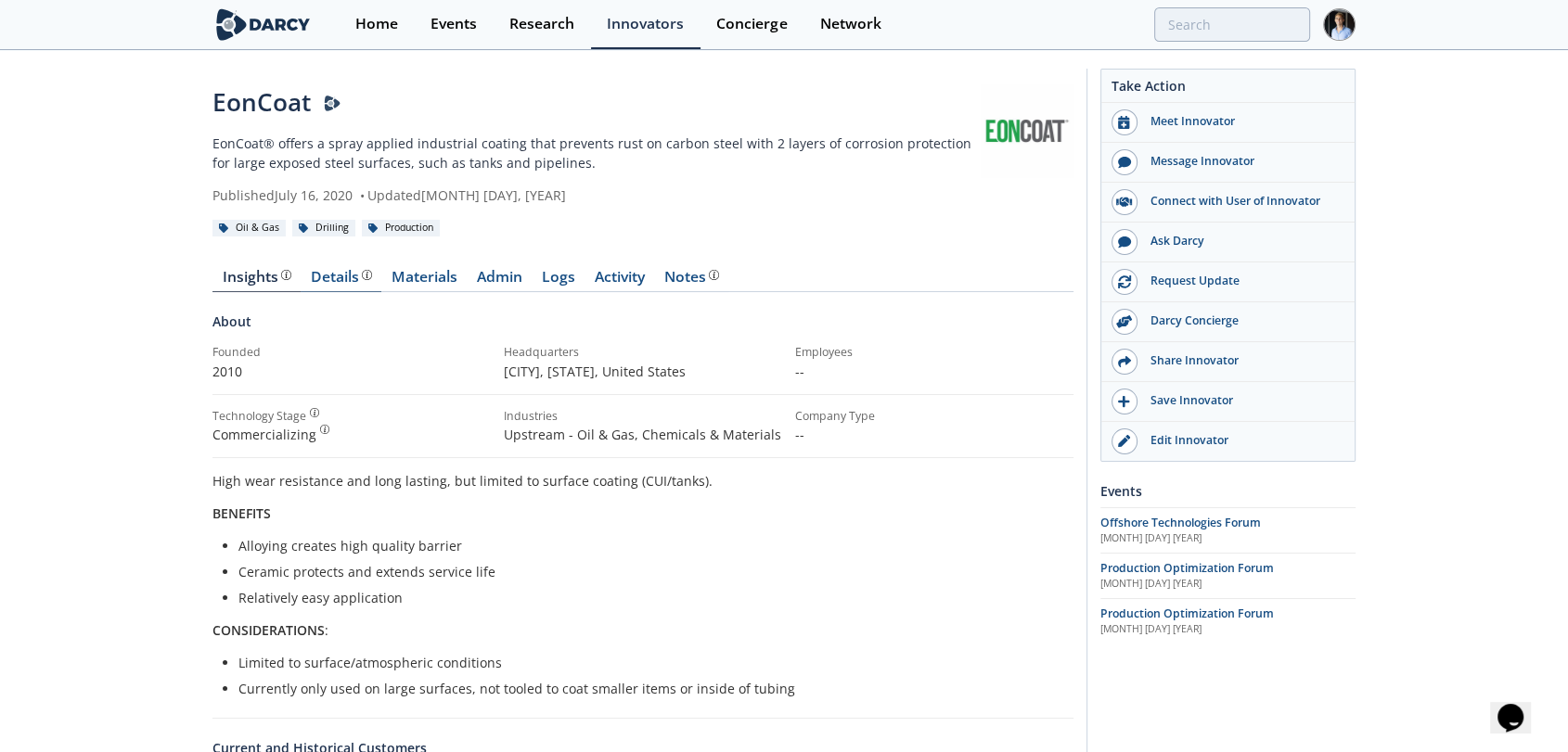 click on "Details" at bounding box center (341, 277) 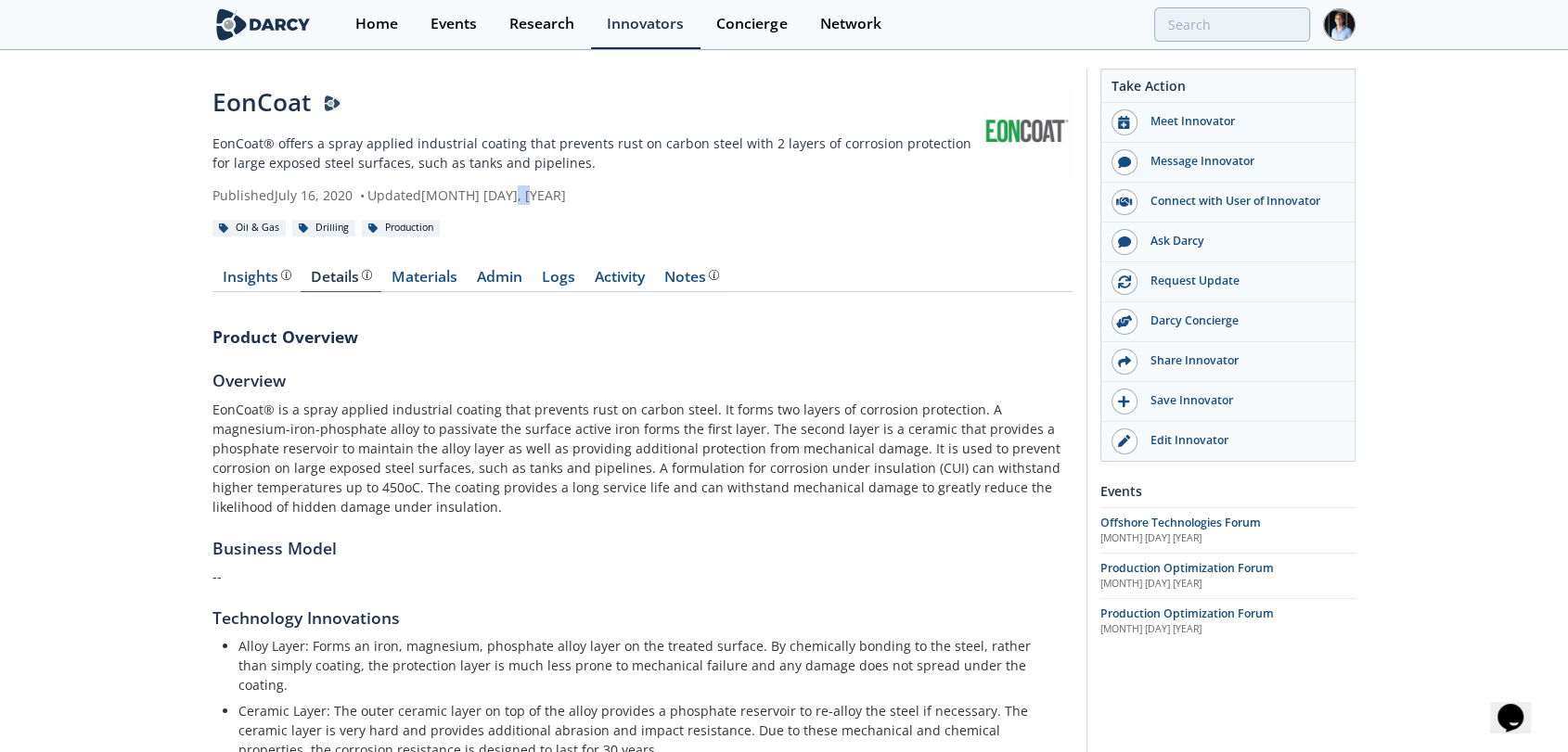 drag, startPoint x: 520, startPoint y: 198, endPoint x: 541, endPoint y: 198, distance: 21 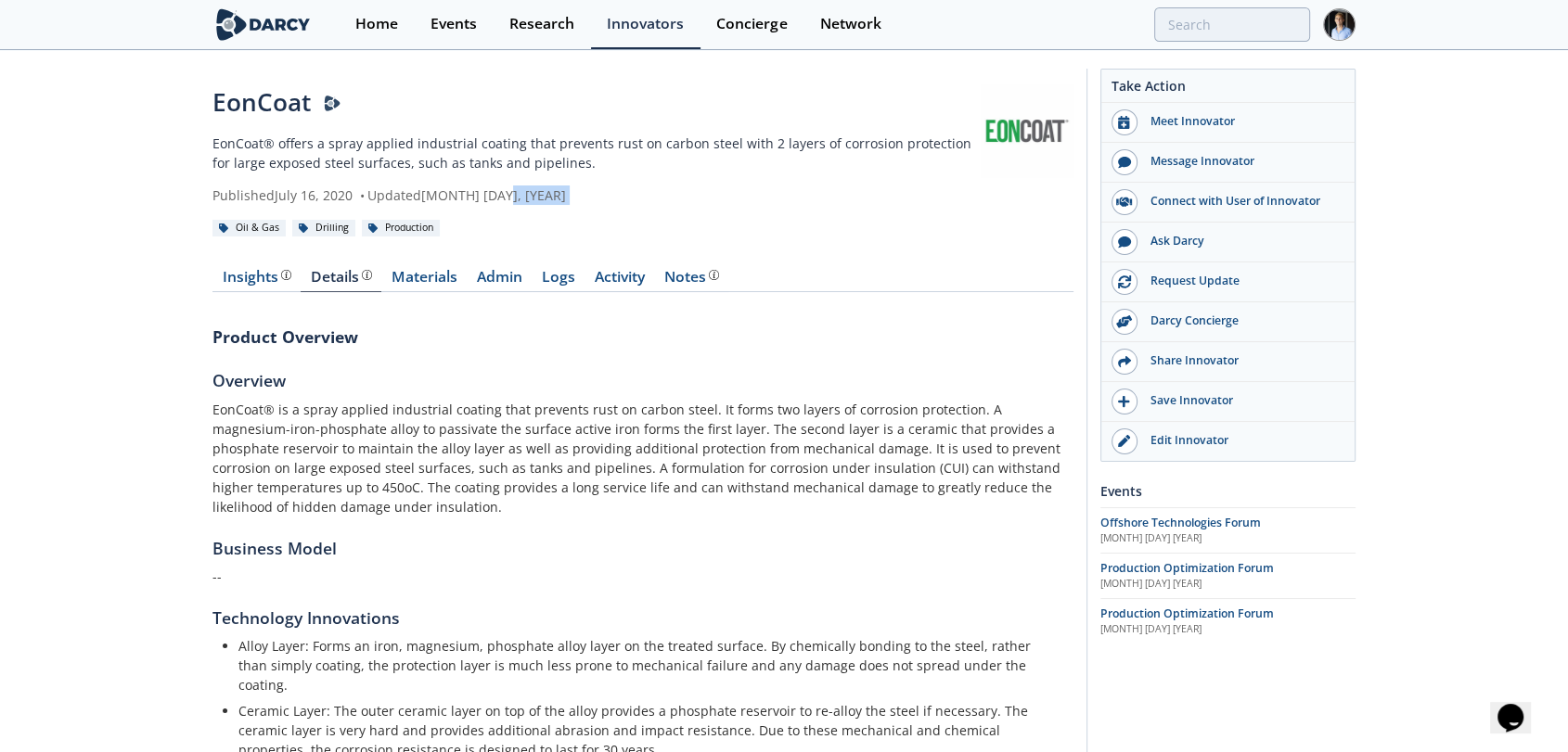 drag, startPoint x: 542, startPoint y: 198, endPoint x: 517, endPoint y: 198, distance: 25 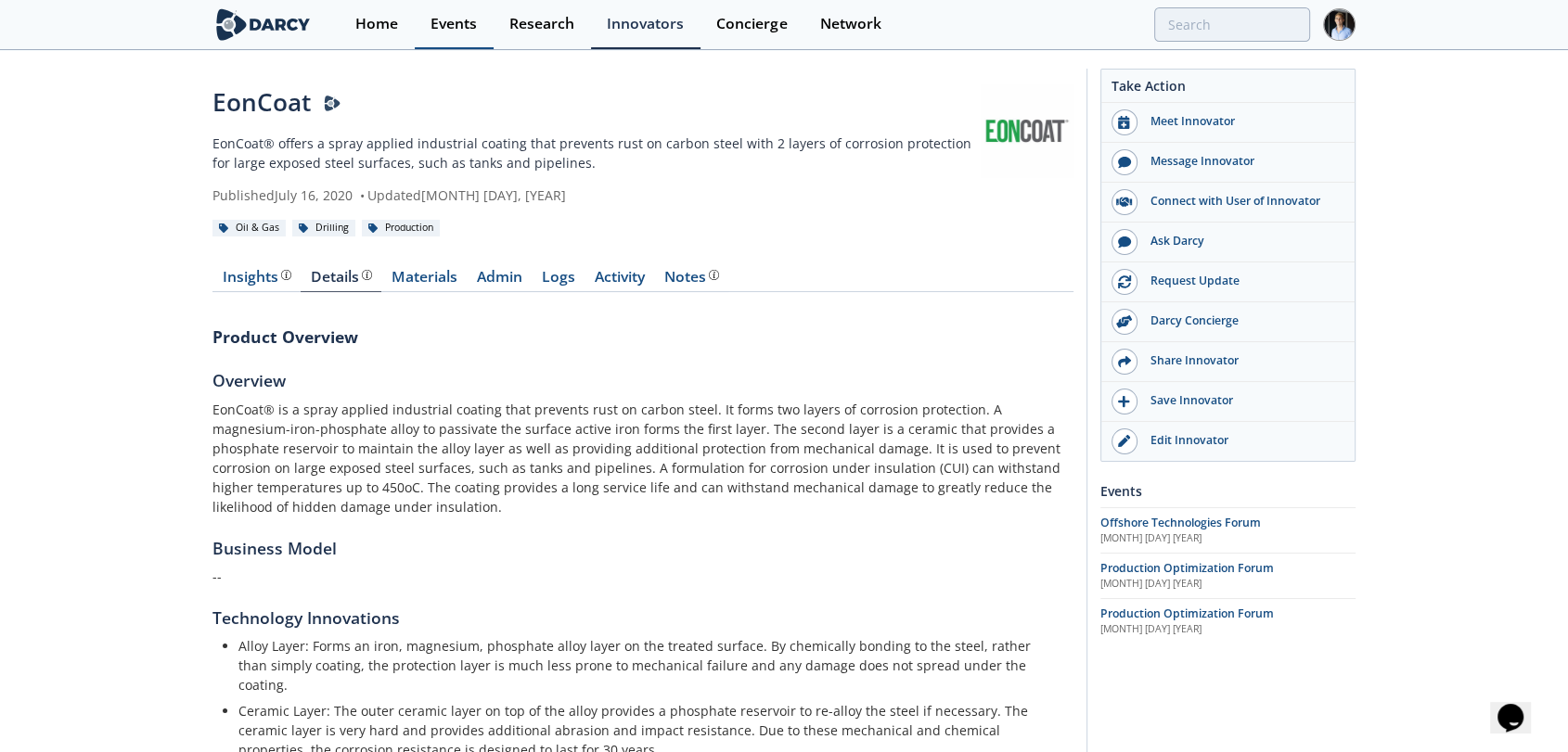 click on "Events" at bounding box center (454, 24) 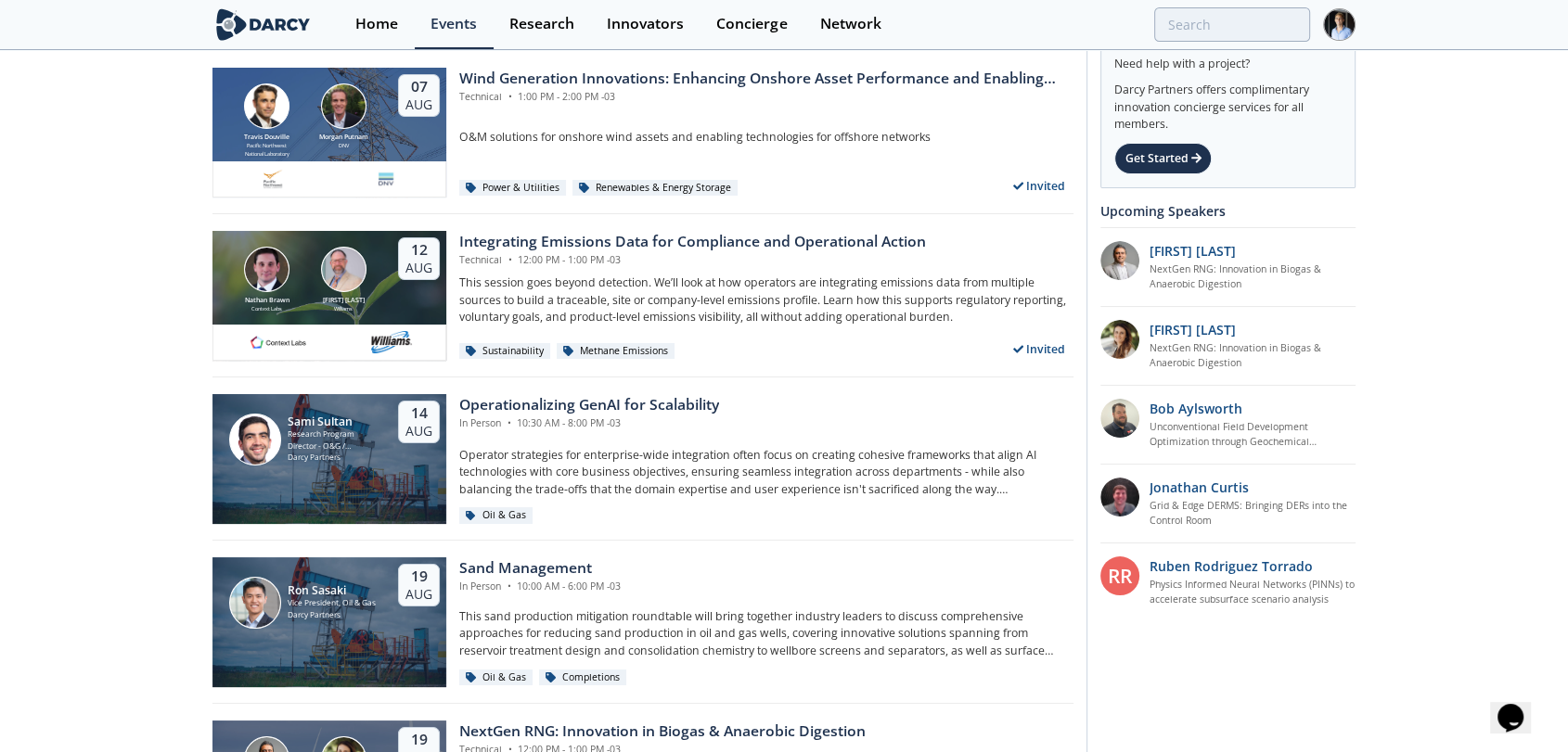 scroll, scrollTop: 0, scrollLeft: 0, axis: both 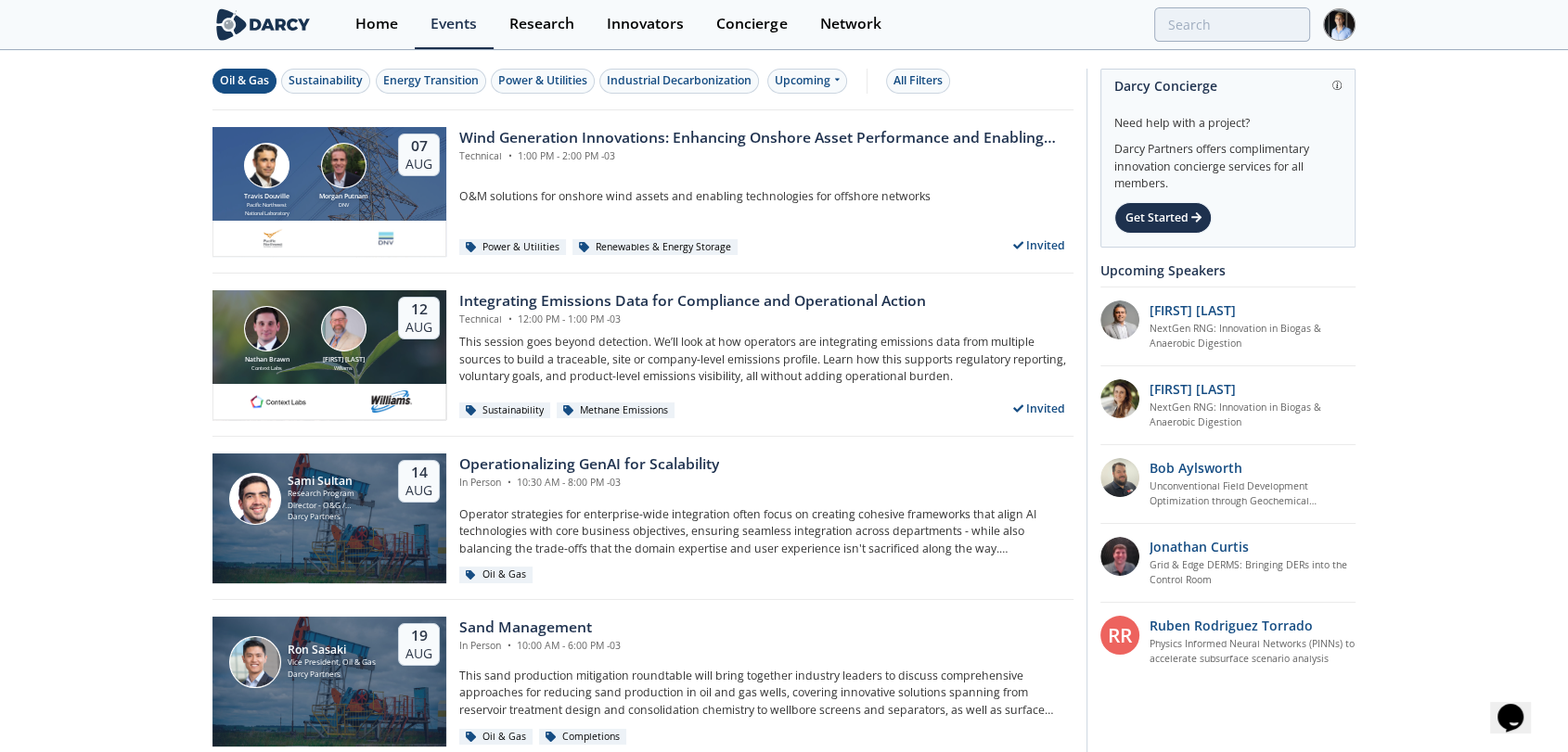 click on "Oil & Gas" at bounding box center [244, 81] 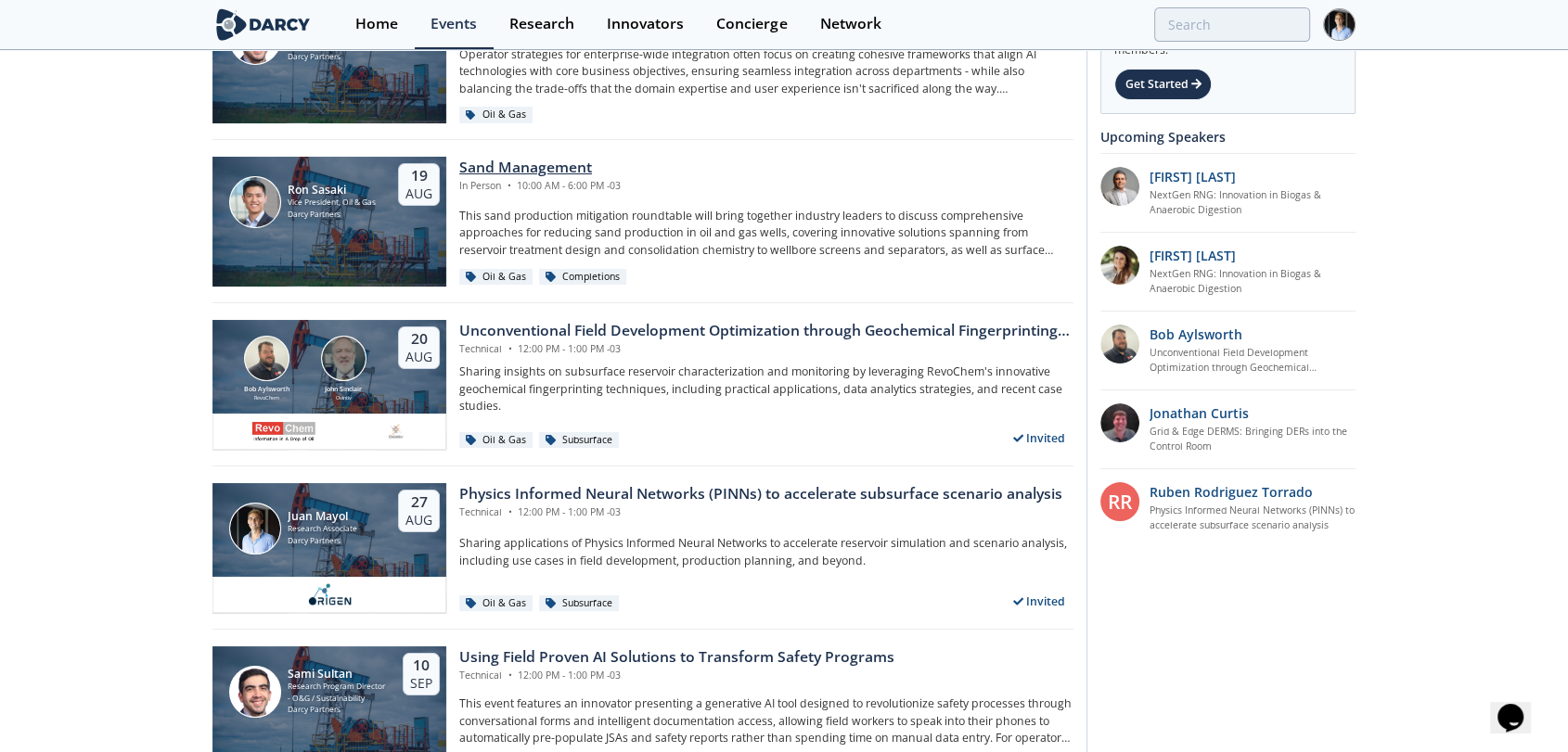 scroll, scrollTop: 0, scrollLeft: 0, axis: both 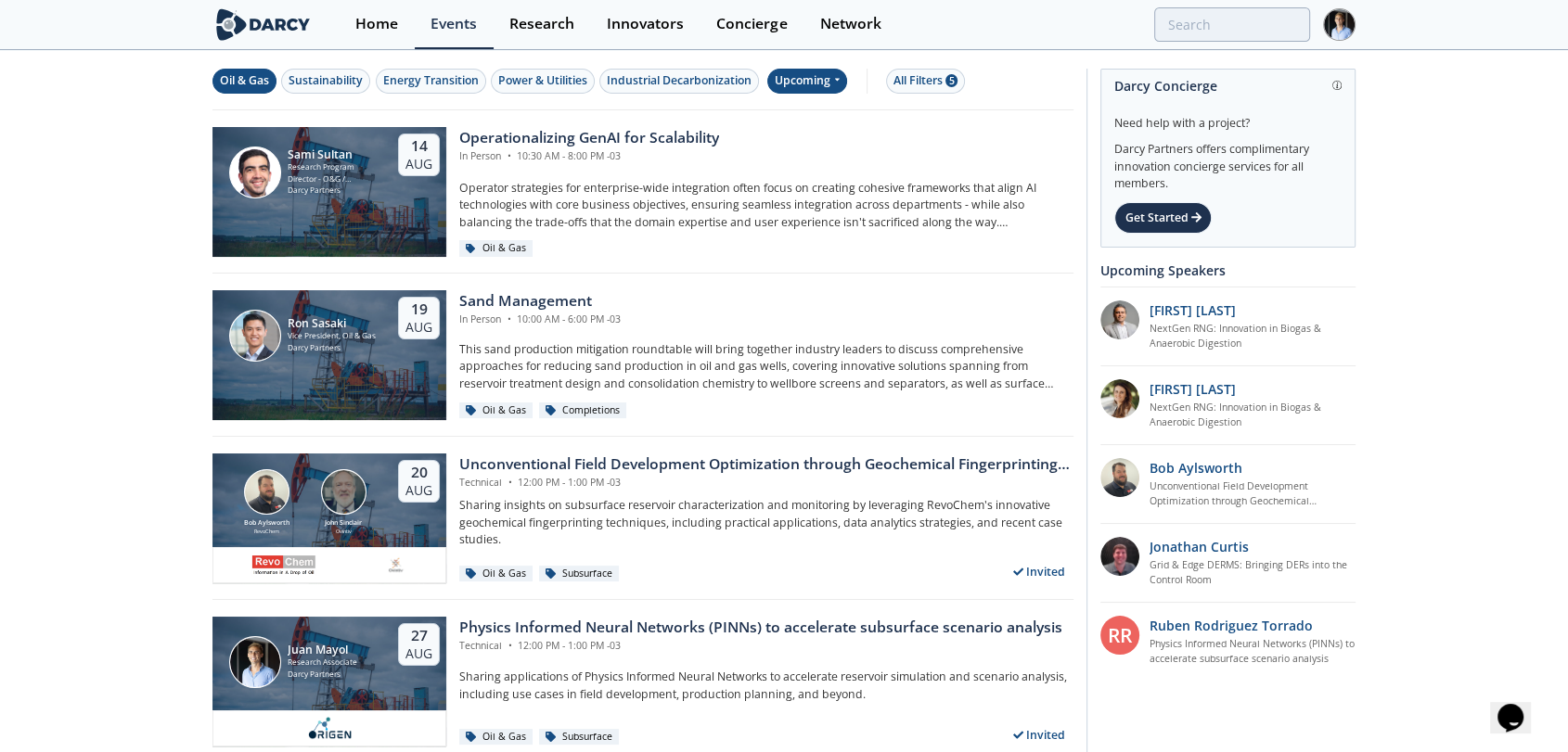 click on "Upcoming" at bounding box center (807, 81) 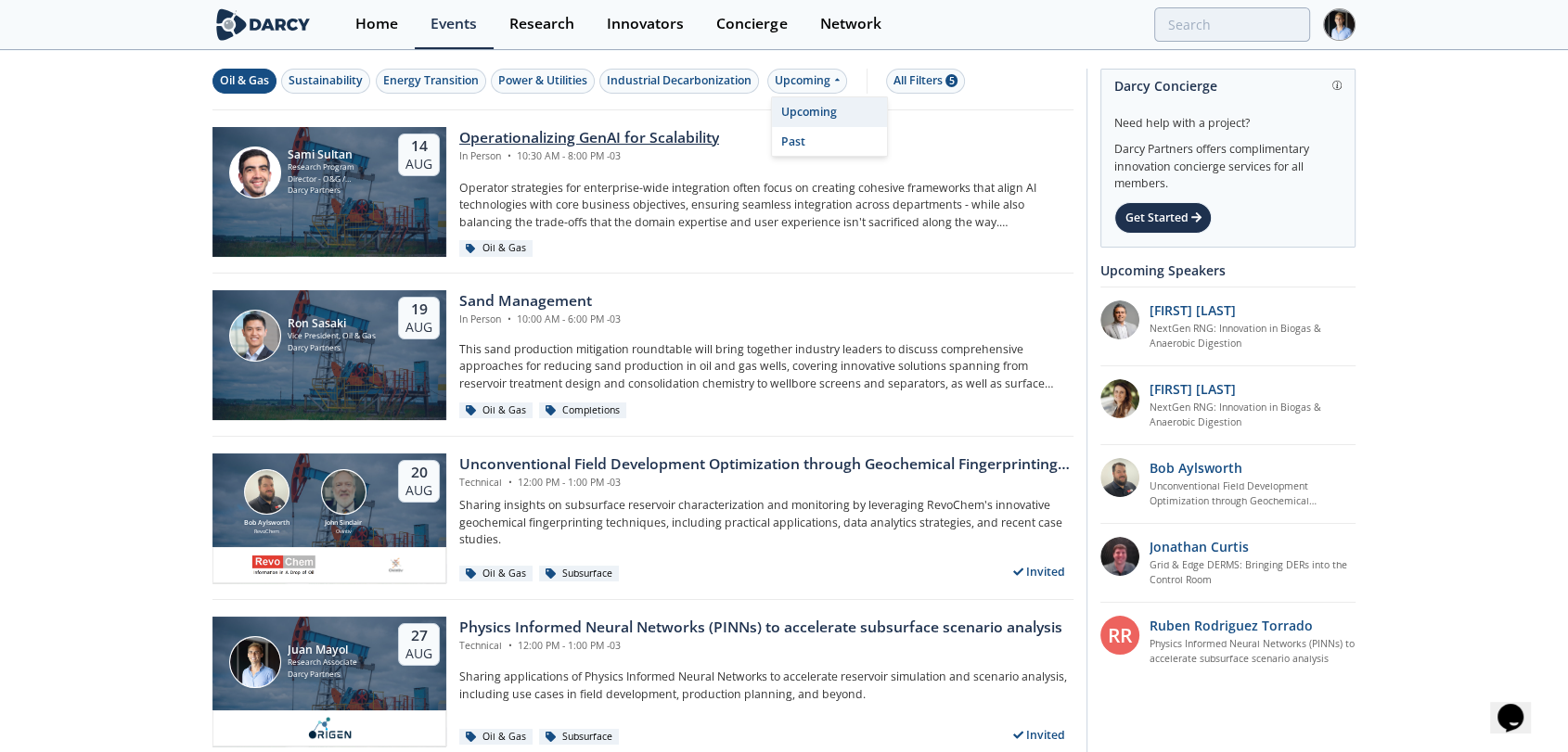 click on "Past" at bounding box center (829, 142) 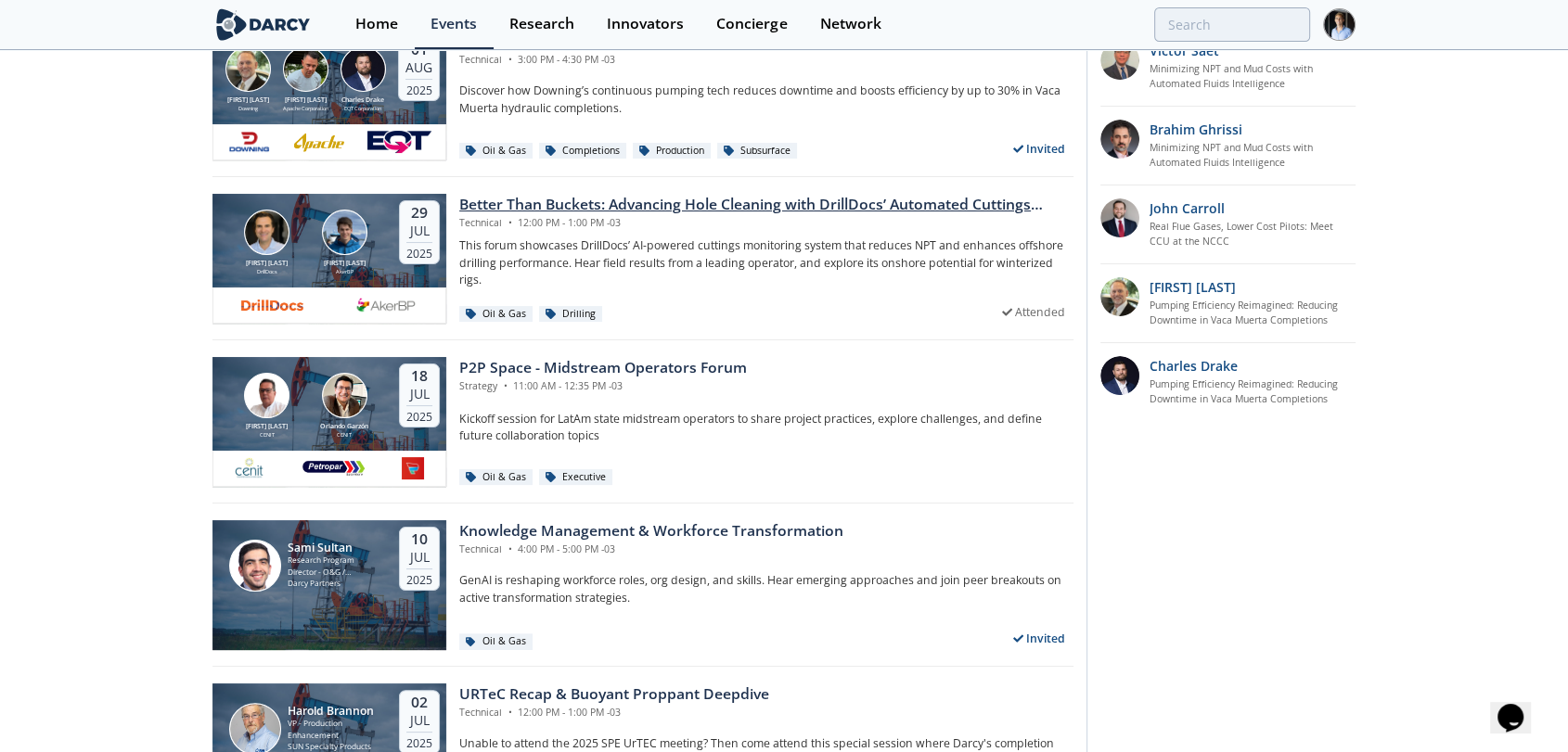 scroll, scrollTop: 0, scrollLeft: 0, axis: both 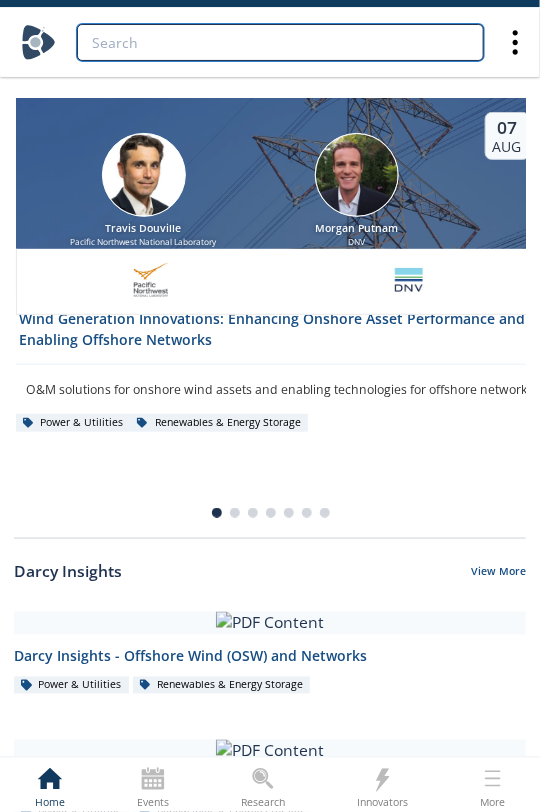 click at bounding box center (280, 42) 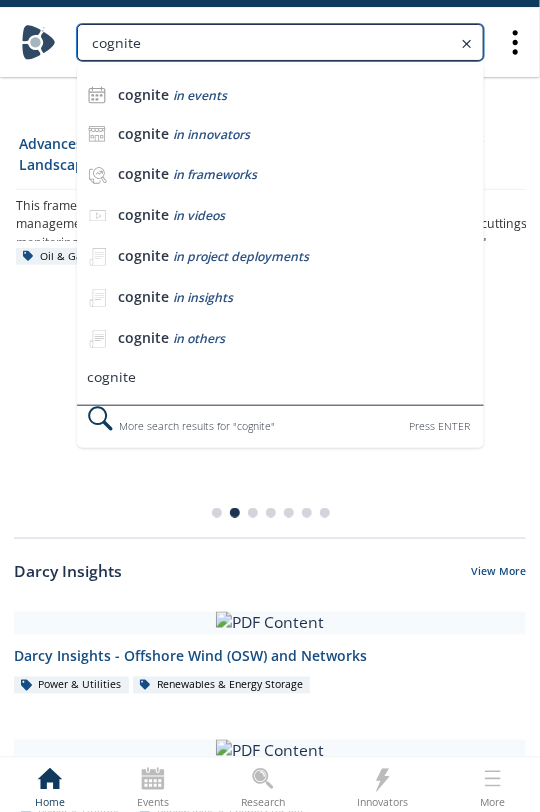 type on "cognite" 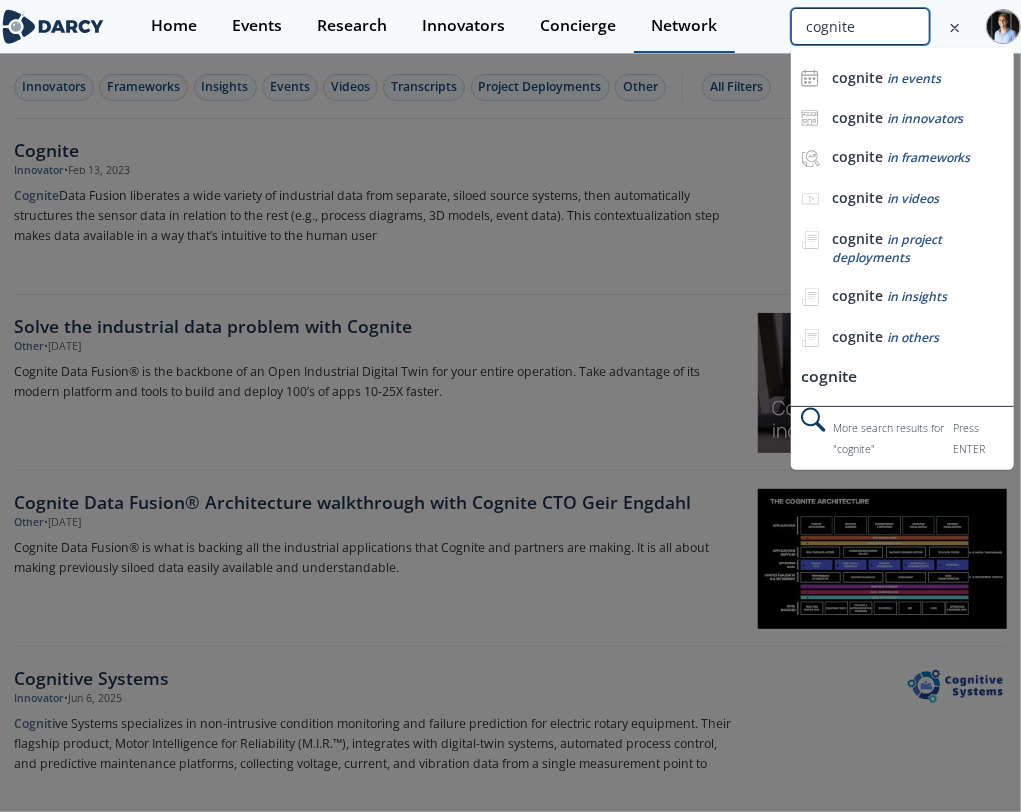drag, startPoint x: 864, startPoint y: 24, endPoint x: 713, endPoint y: 15, distance: 151.26797 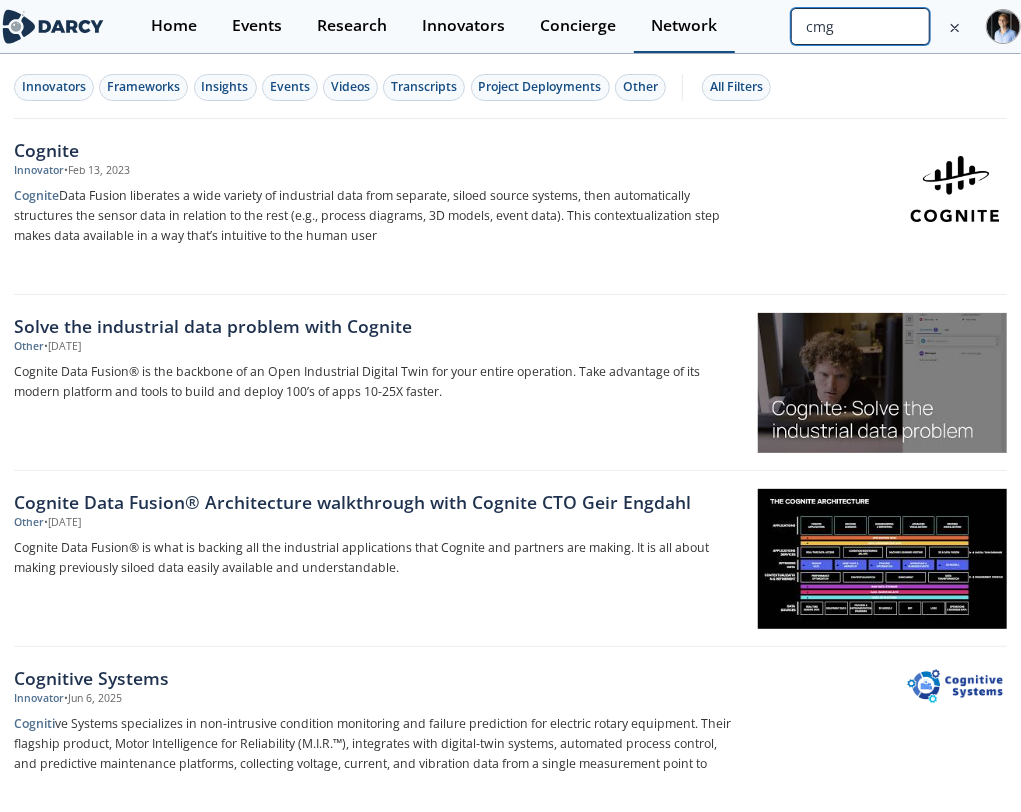 type on "cmg" 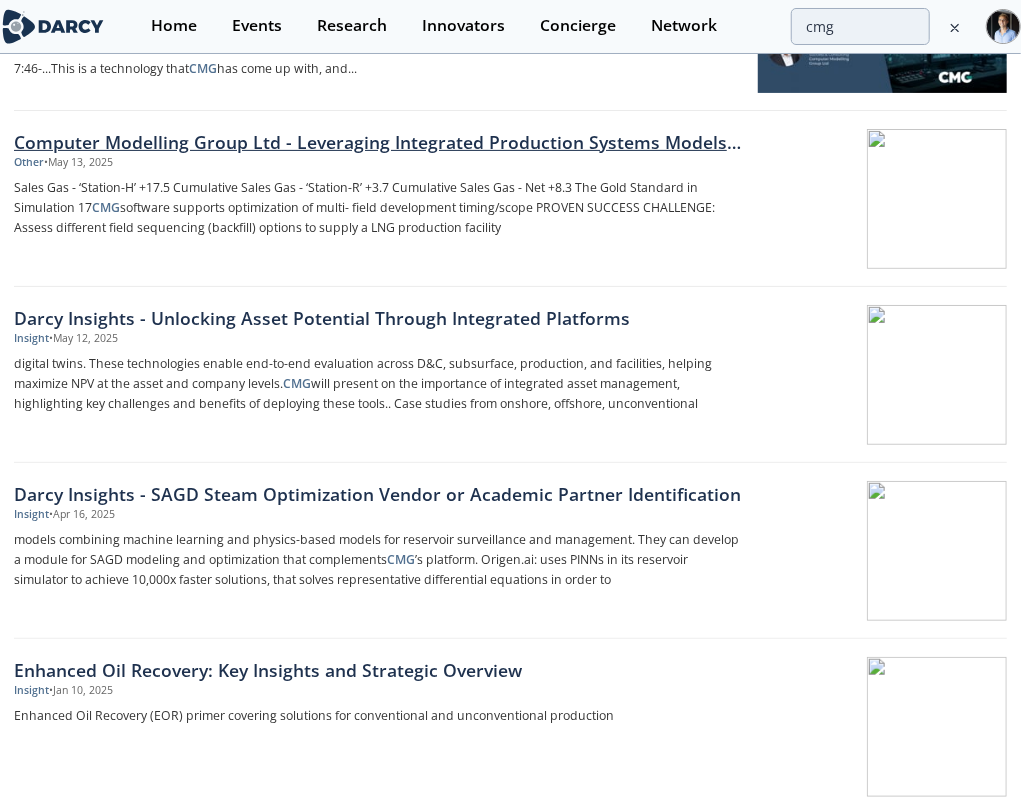 scroll, scrollTop: 0, scrollLeft: 0, axis: both 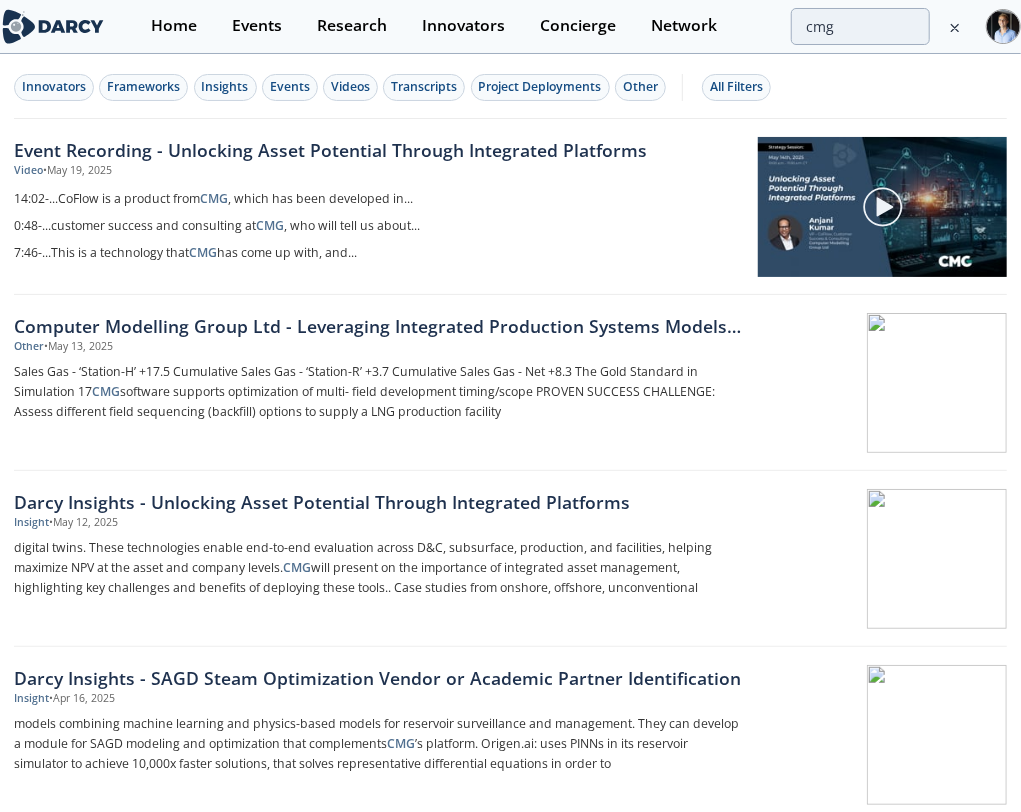 click on "Other
•  May 13, 2025" at bounding box center [377, 347] 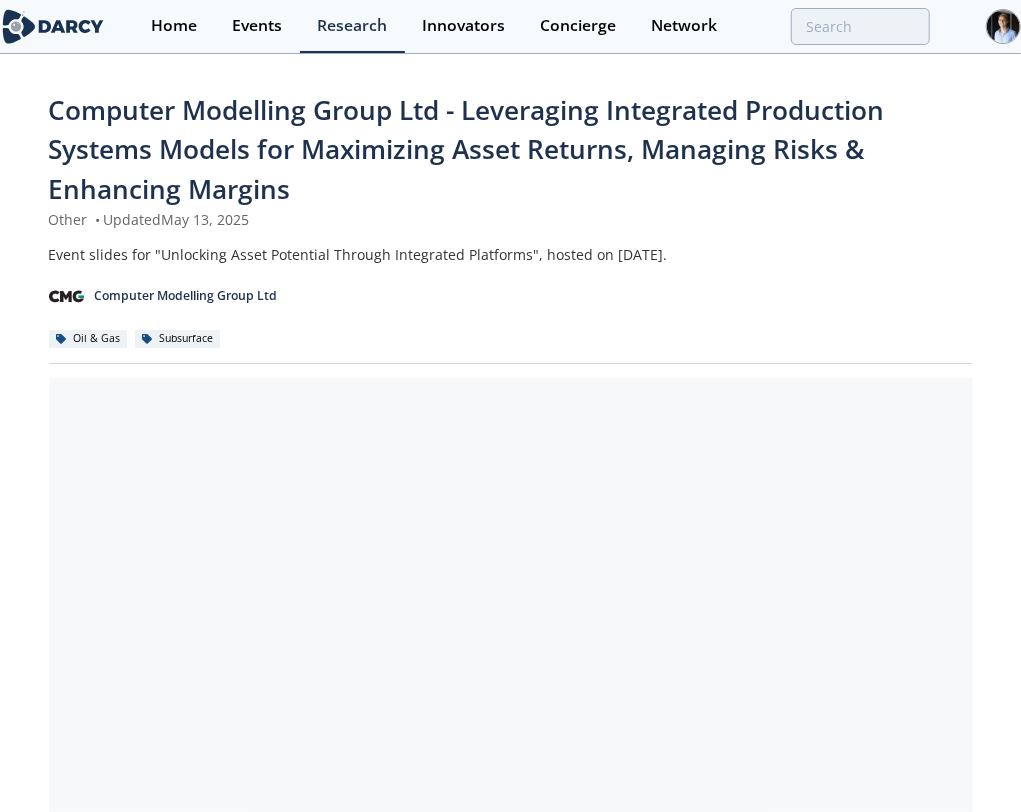 click at bounding box center (66, 296) 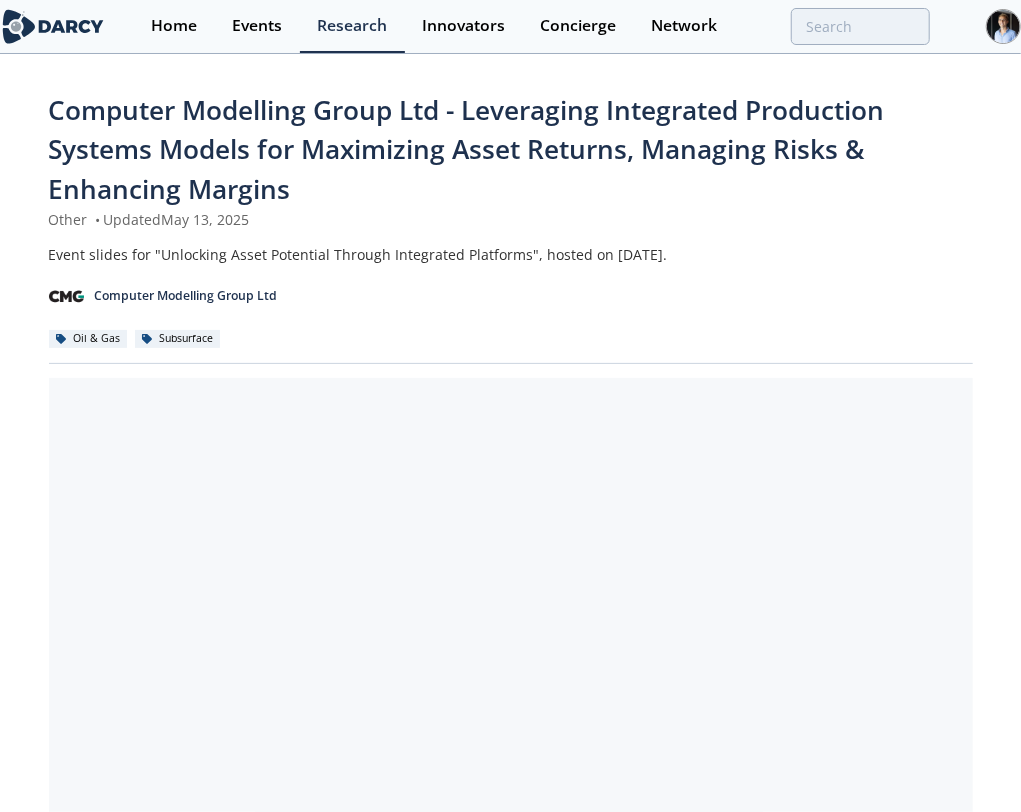 click at bounding box center (66, 296) 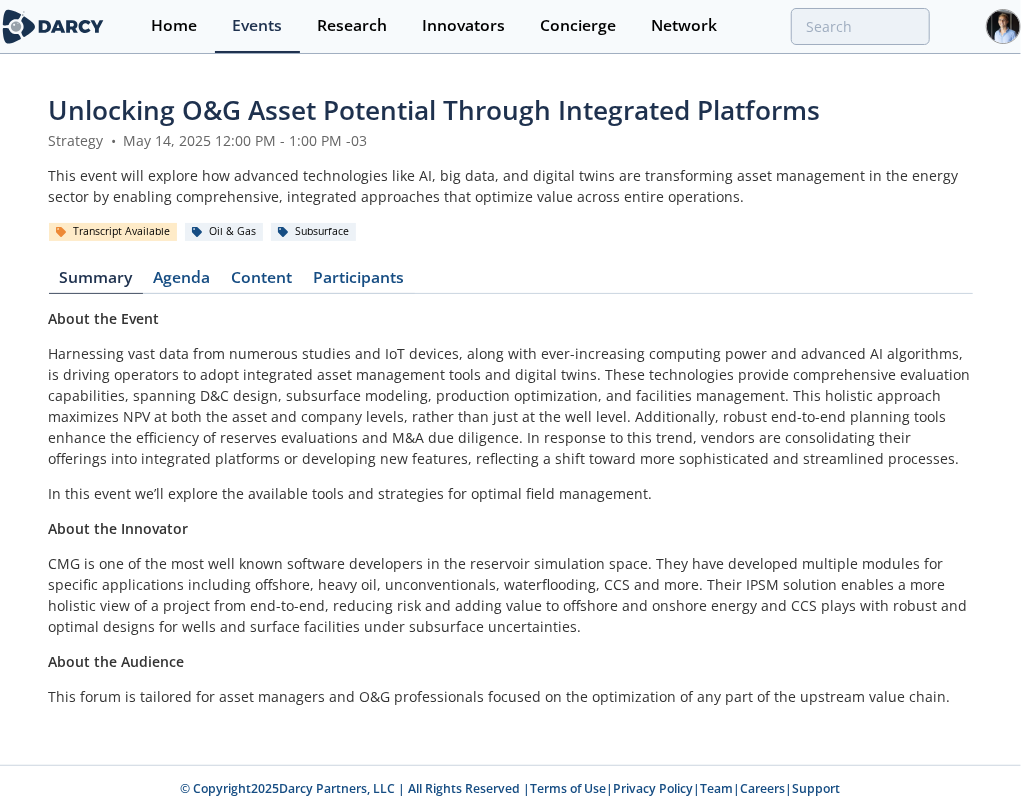 scroll, scrollTop: 0, scrollLeft: 0, axis: both 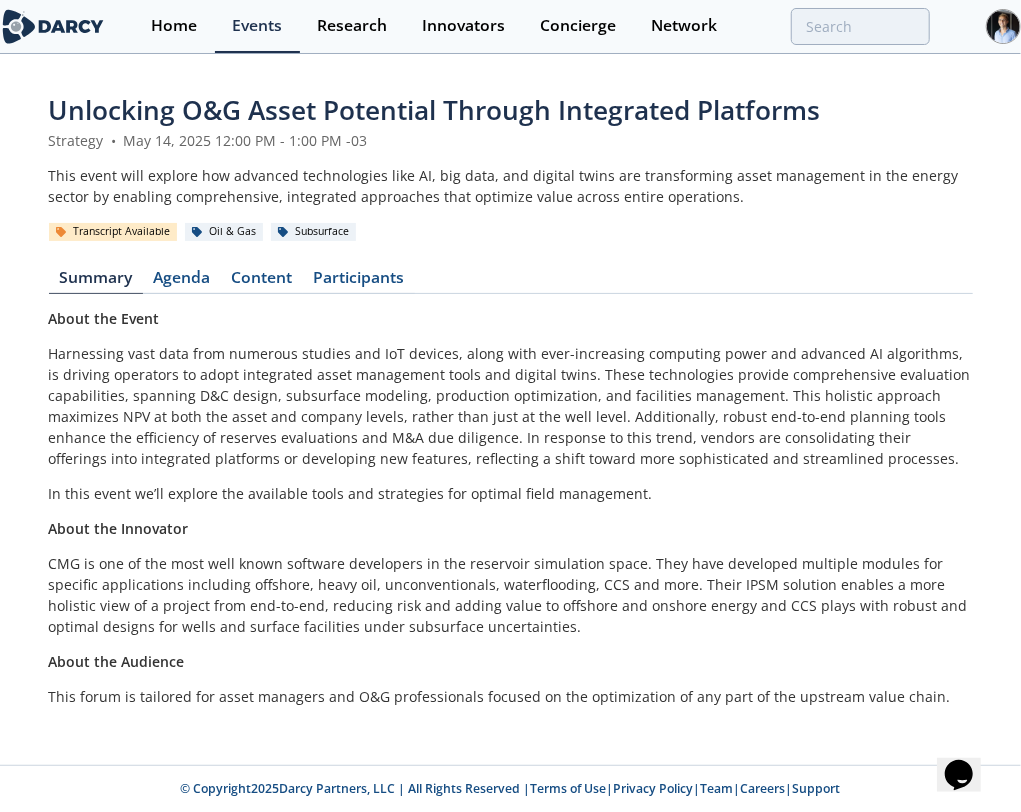 click on "Computer Modelling Group Ltd" at bounding box center [0, 0] 